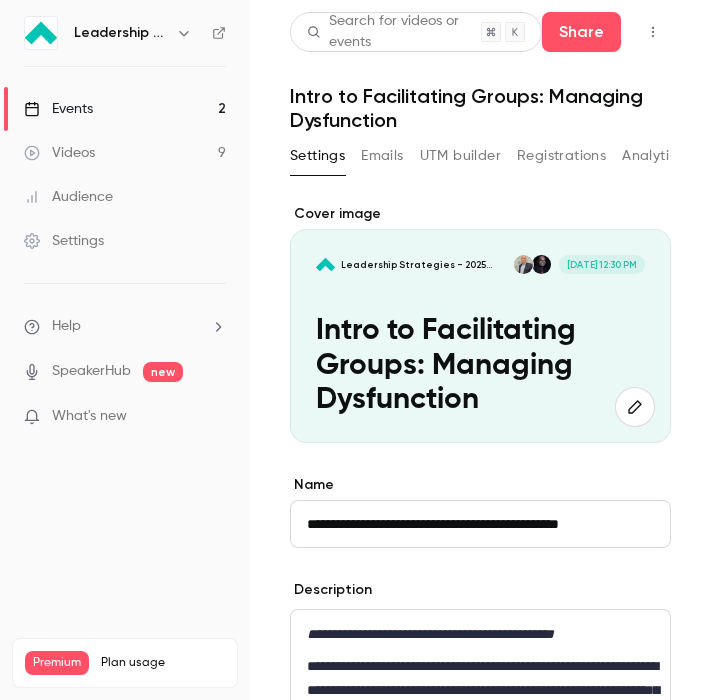 scroll, scrollTop: 0, scrollLeft: 0, axis: both 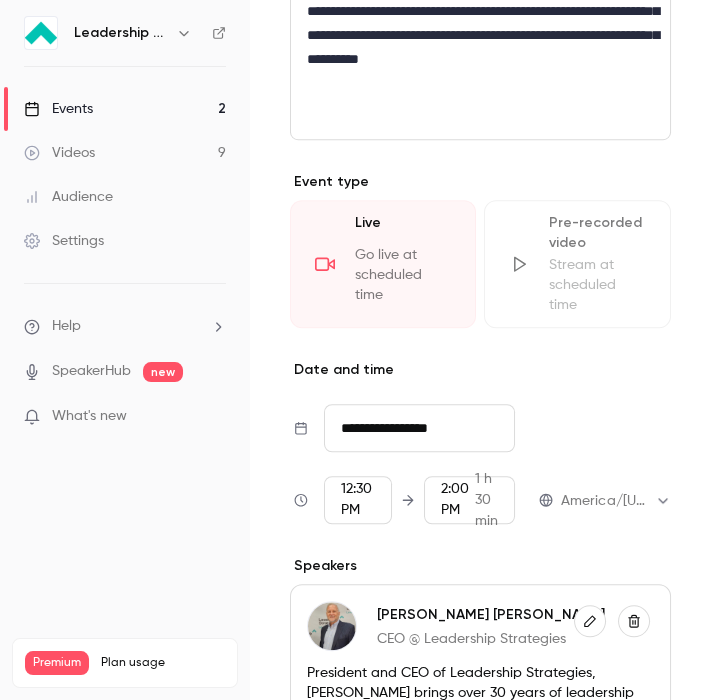 click on "Events 2" at bounding box center [125, 109] 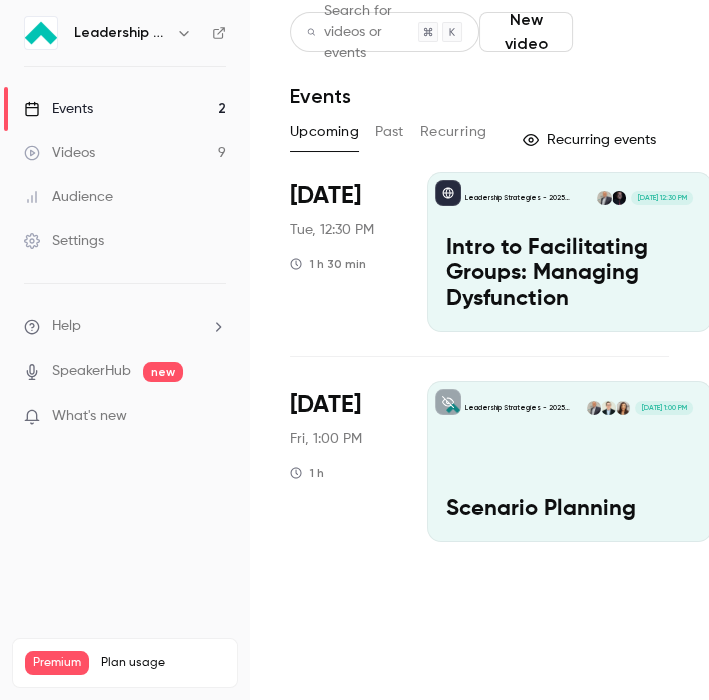 click on "Schedule" at bounding box center [625, 32] 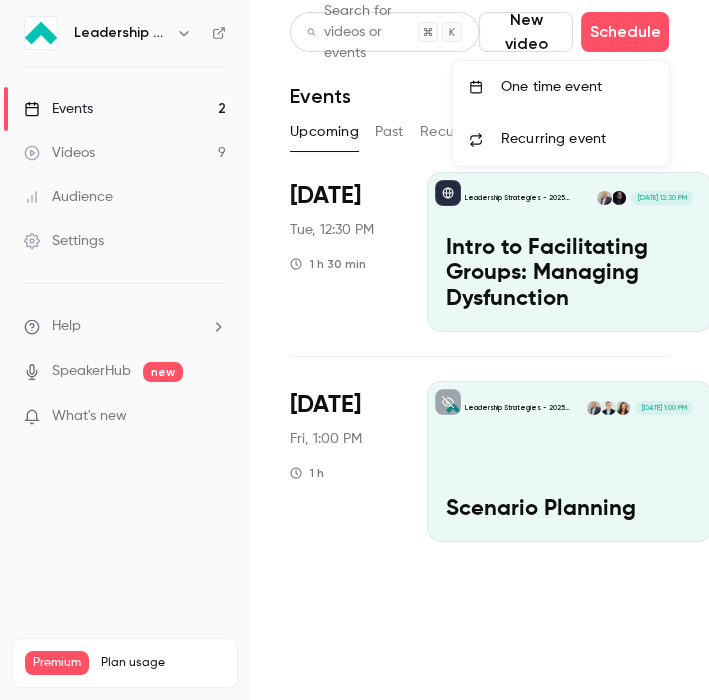 click on "One time event" at bounding box center (577, 87) 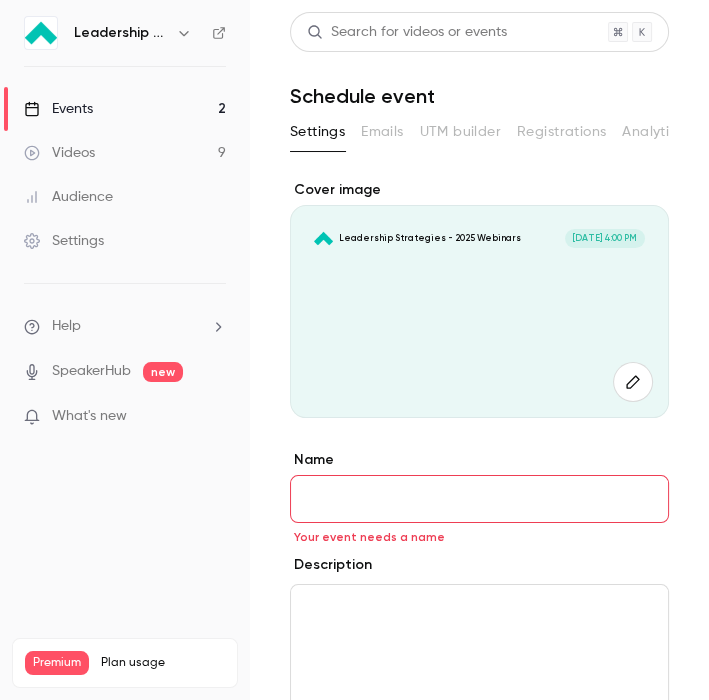 click on "Name" at bounding box center [479, 499] 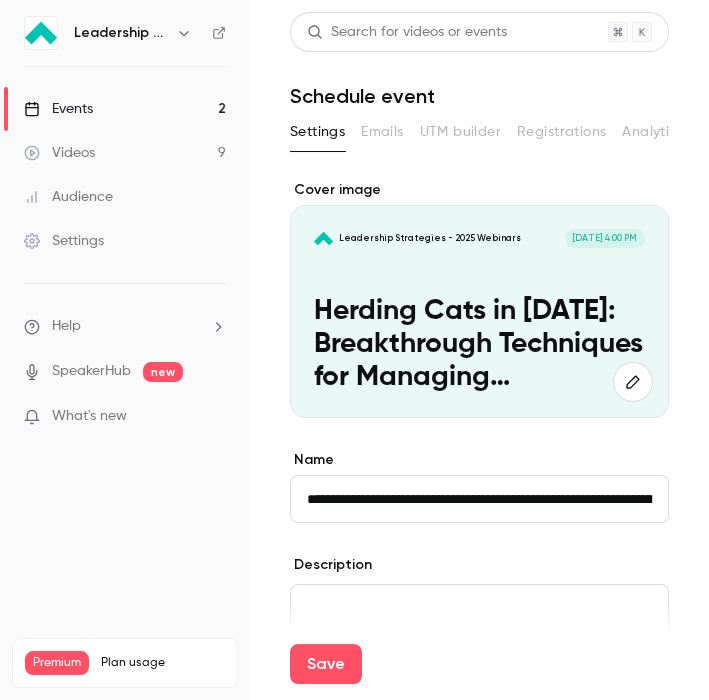 scroll, scrollTop: 0, scrollLeft: 292, axis: horizontal 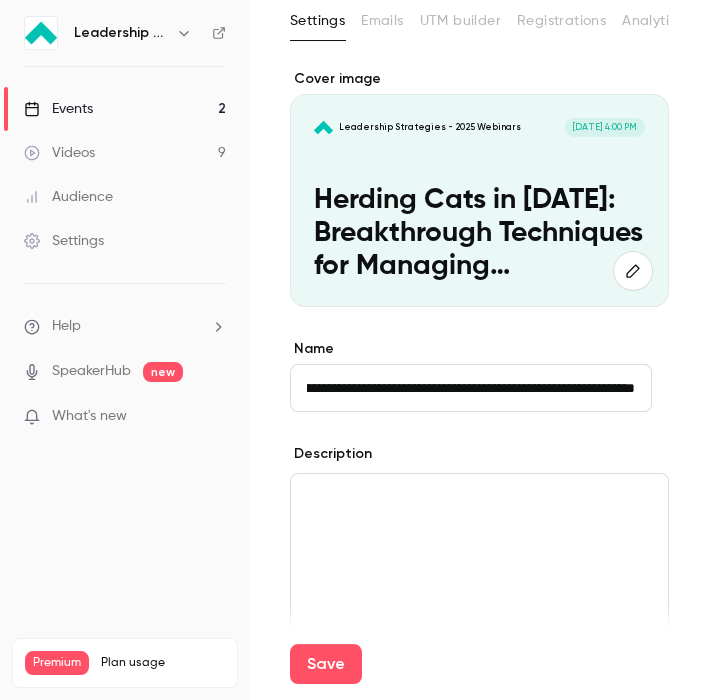 type on "**********" 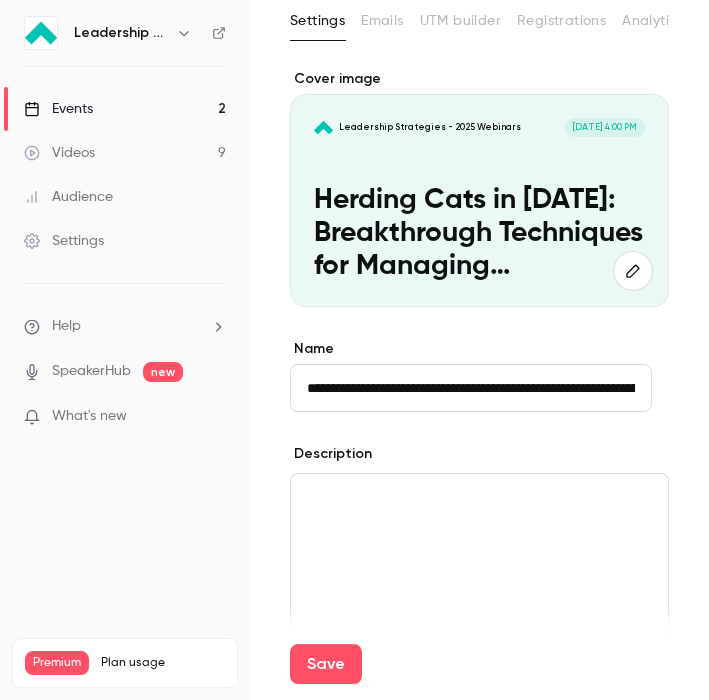 click at bounding box center [479, 498] 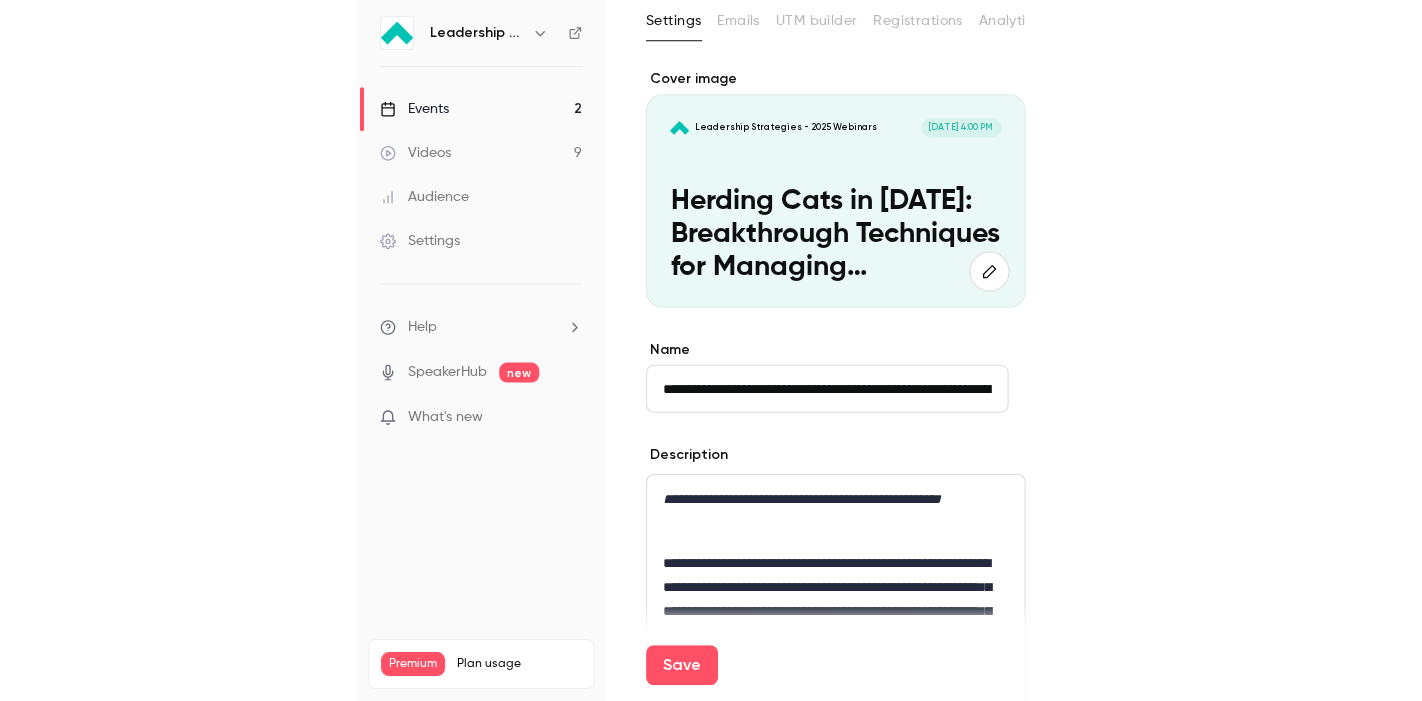 scroll, scrollTop: 0, scrollLeft: 0, axis: both 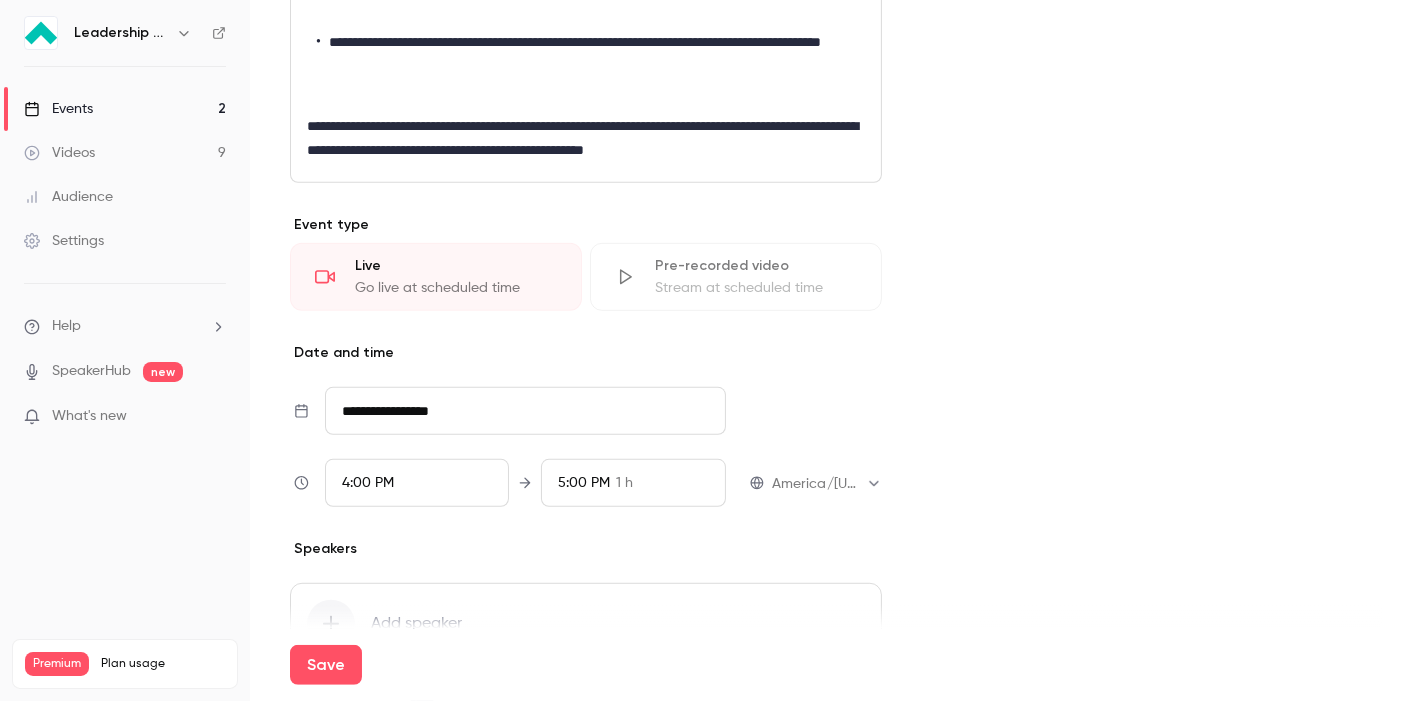 click on "**********" at bounding box center [525, 411] 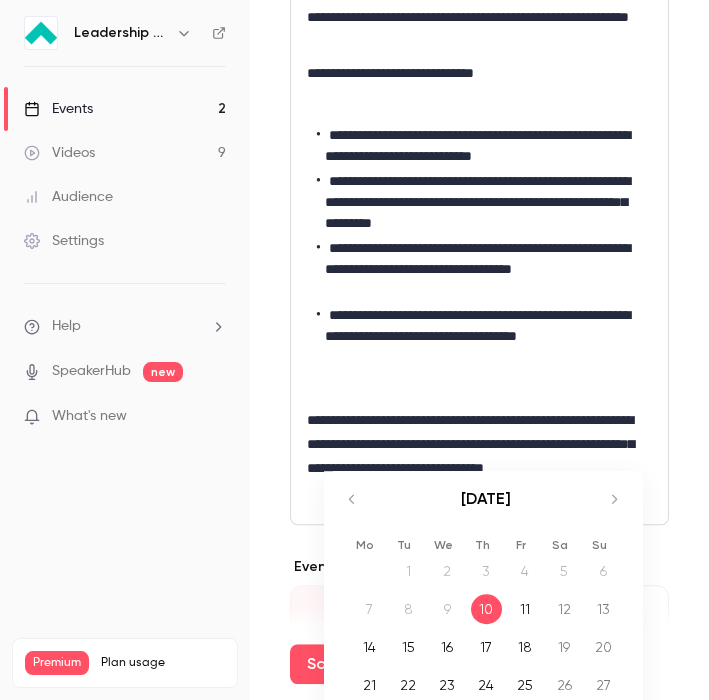 scroll, scrollTop: 1111, scrollLeft: 0, axis: vertical 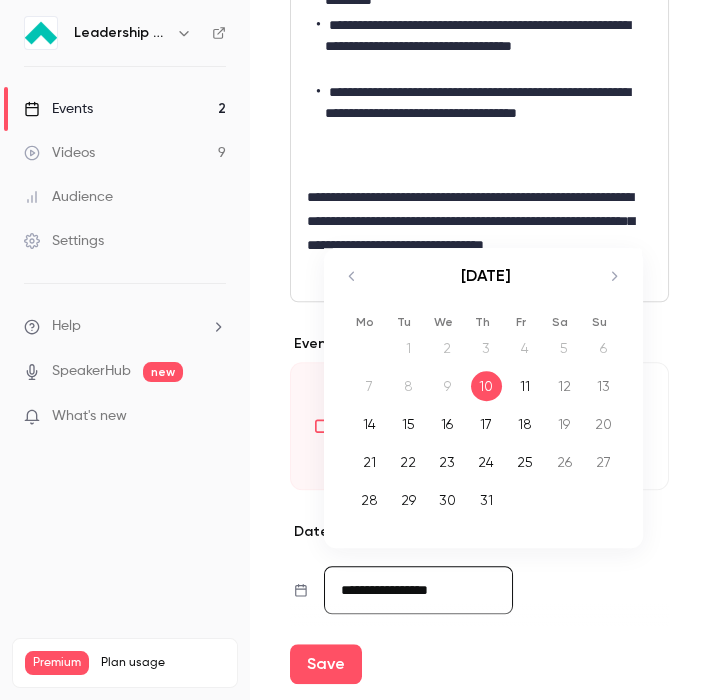 click on "29" at bounding box center (408, 500) 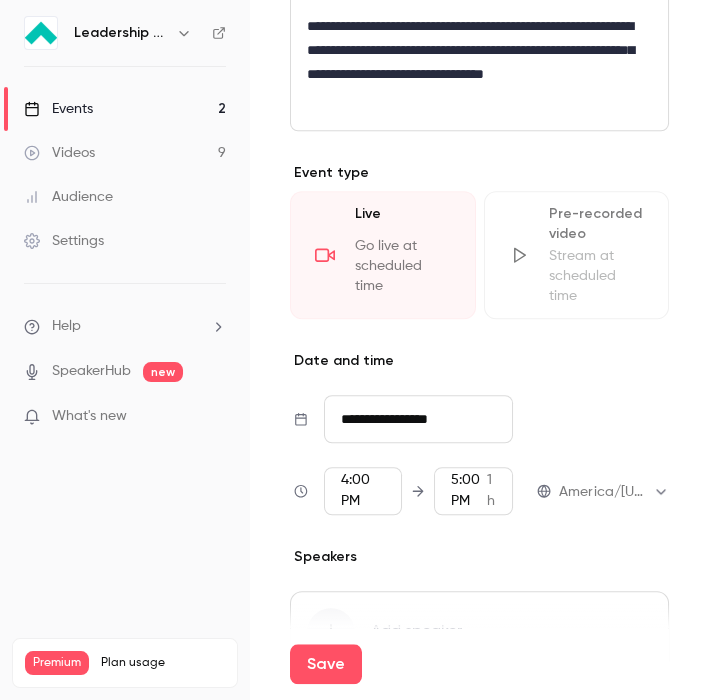 scroll, scrollTop: 1333, scrollLeft: 0, axis: vertical 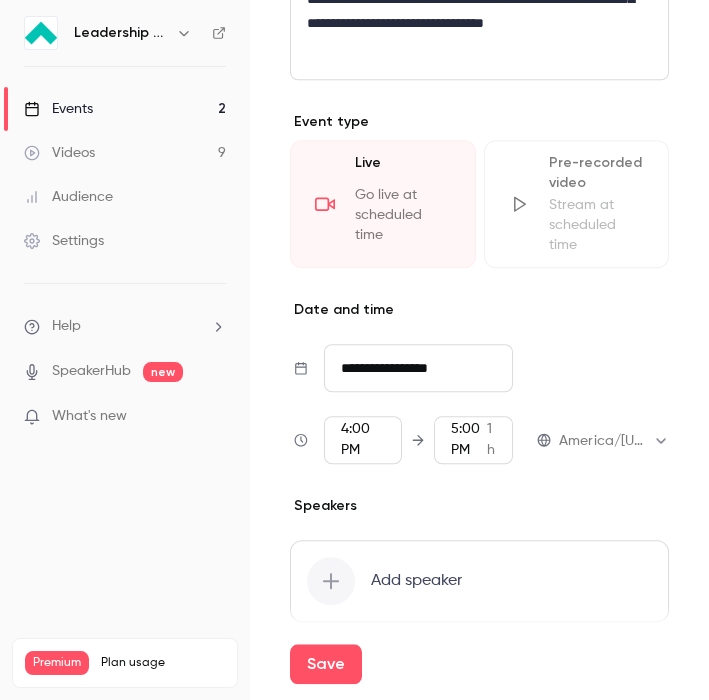 click on "4:00 PM" at bounding box center (355, 439) 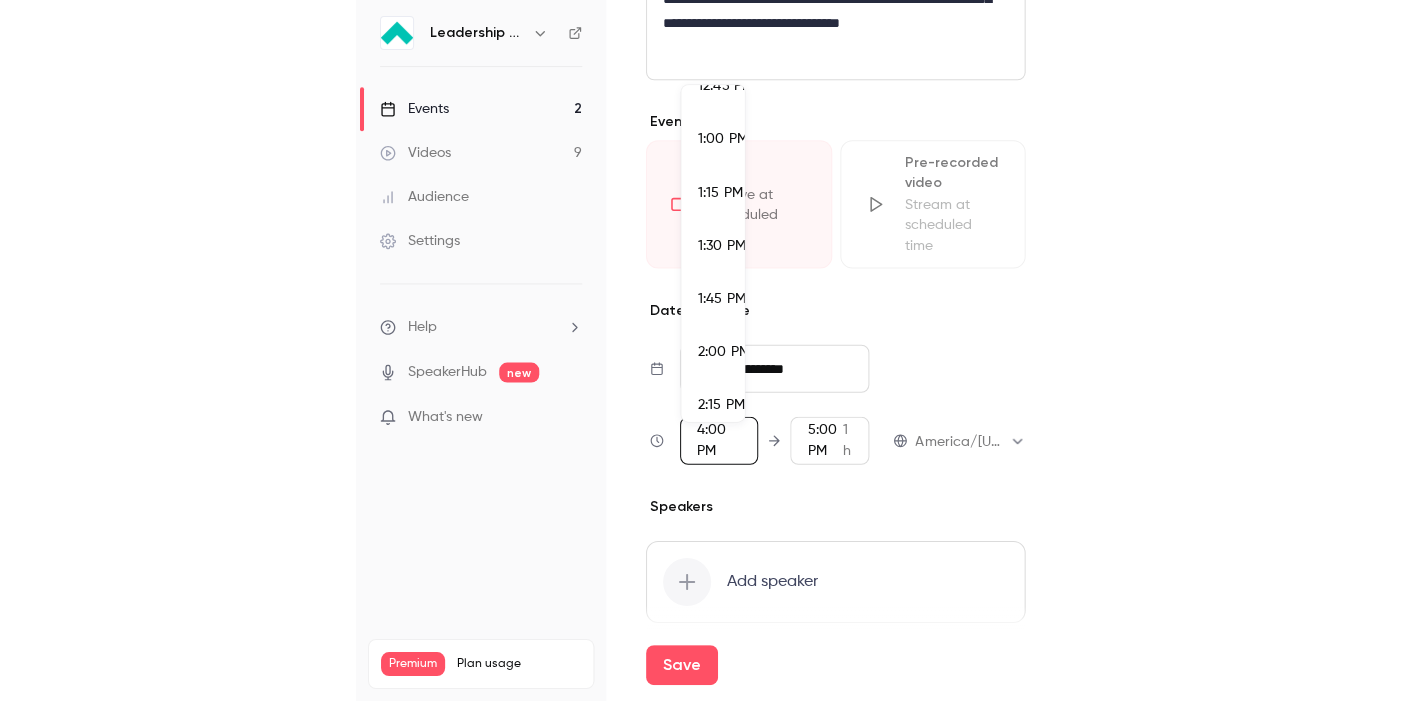 scroll, scrollTop: 2694, scrollLeft: 0, axis: vertical 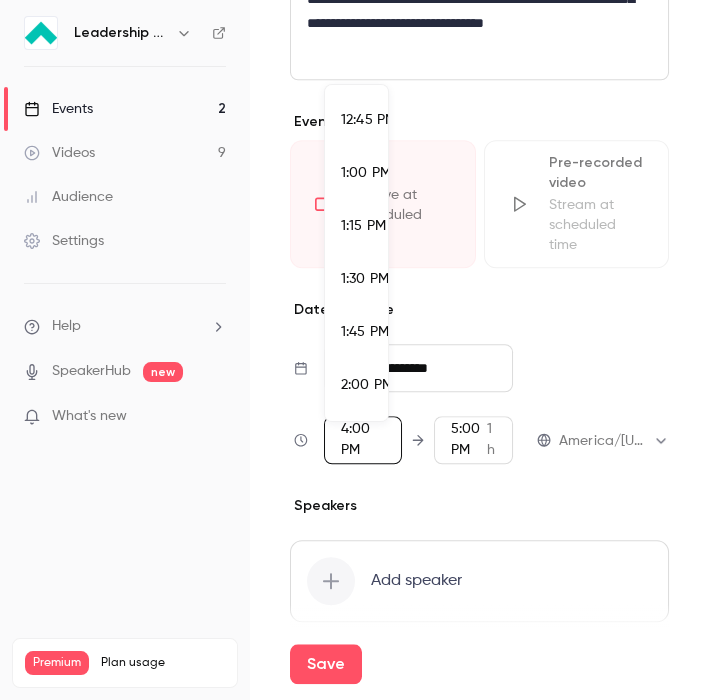 click on "1:00 PM" at bounding box center [366, 173] 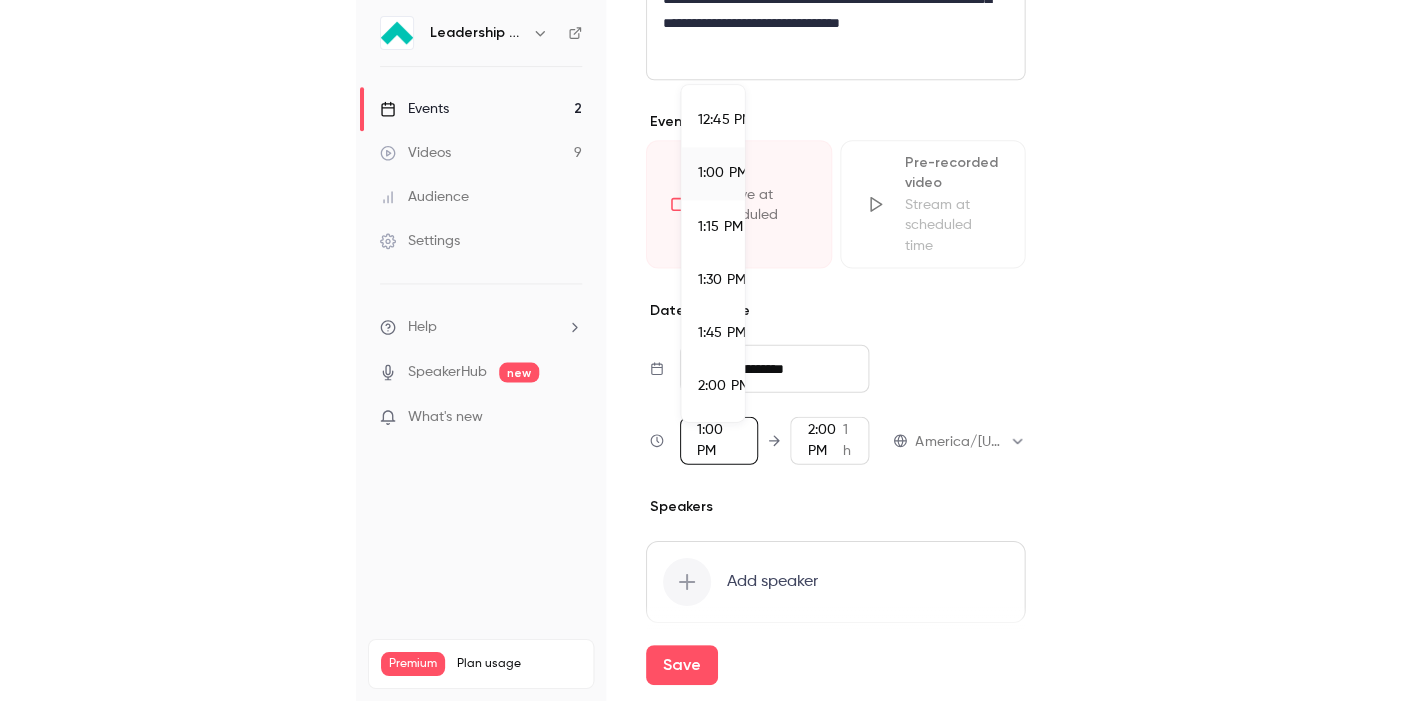 scroll, scrollTop: 898, scrollLeft: 0, axis: vertical 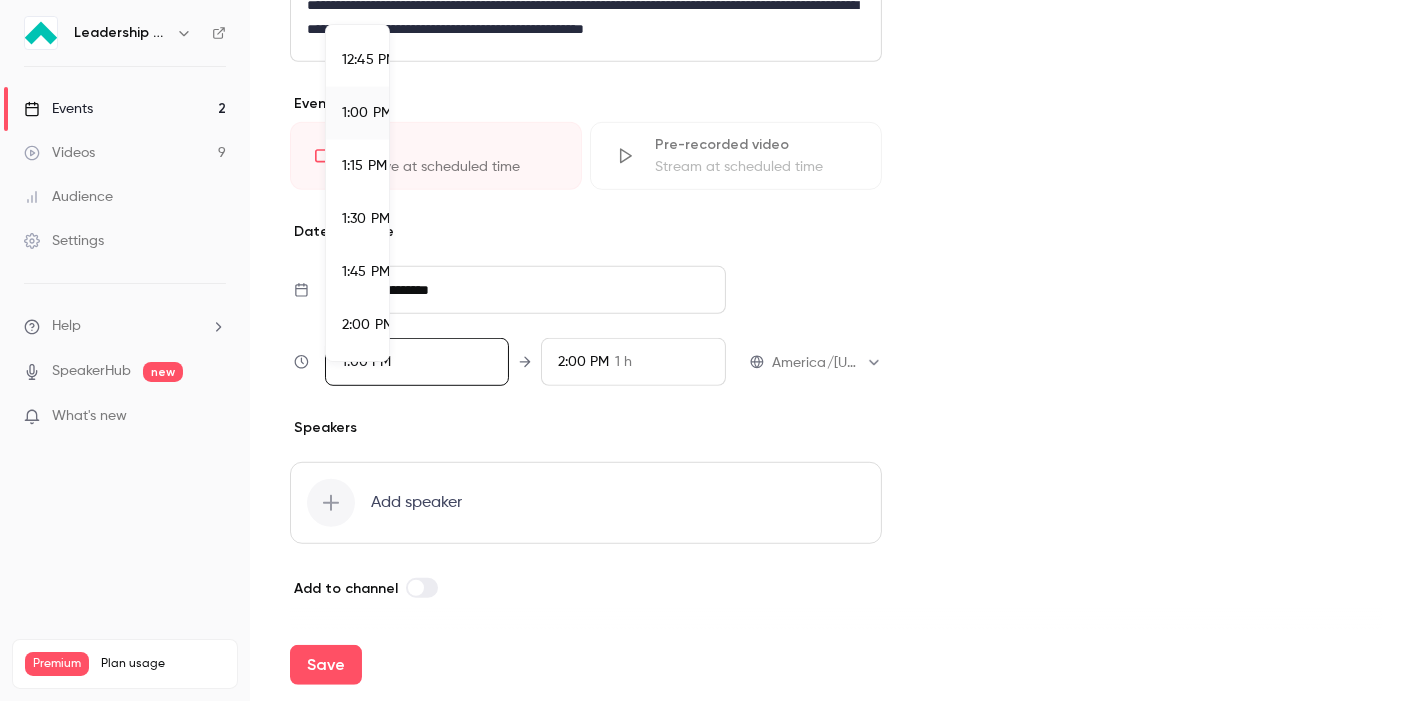 click at bounding box center [711, 350] 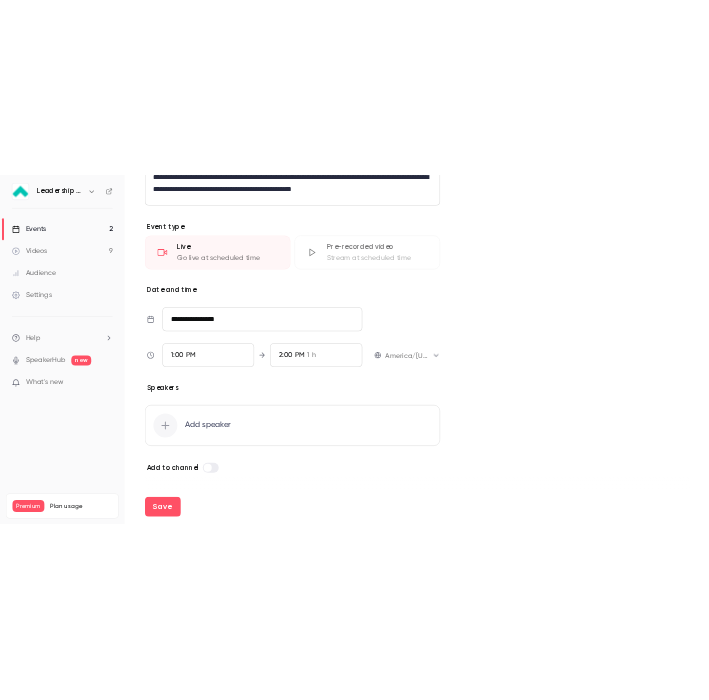 scroll, scrollTop: 3250, scrollLeft: 0, axis: vertical 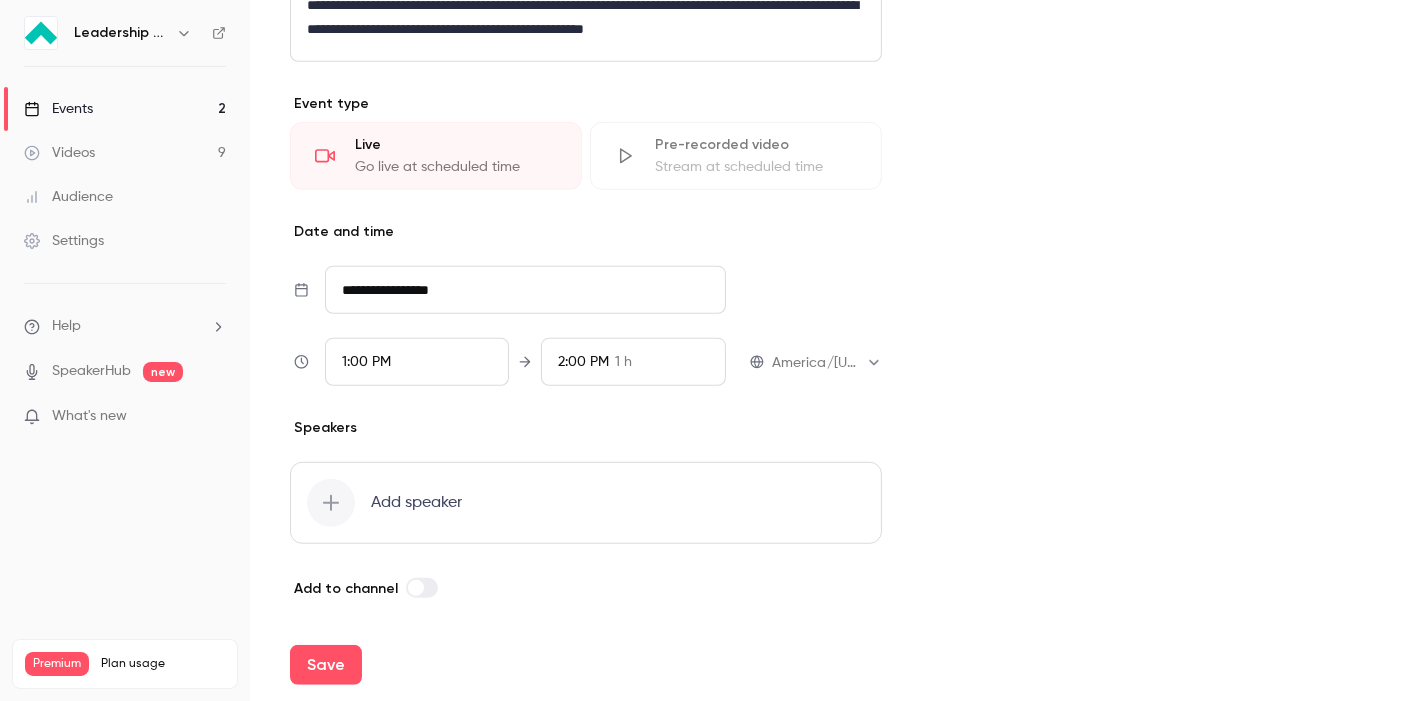 click on "Events 2" at bounding box center [125, 109] 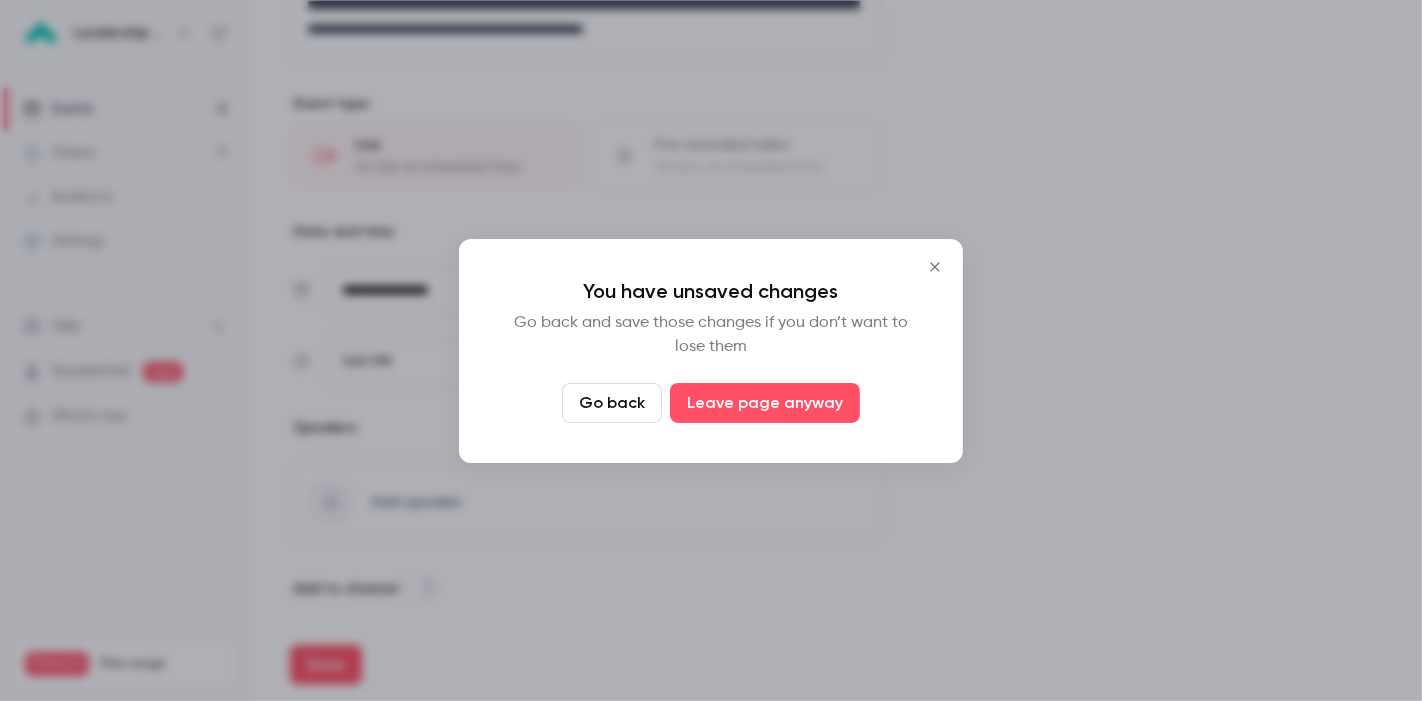 click on "Go back" at bounding box center [612, 403] 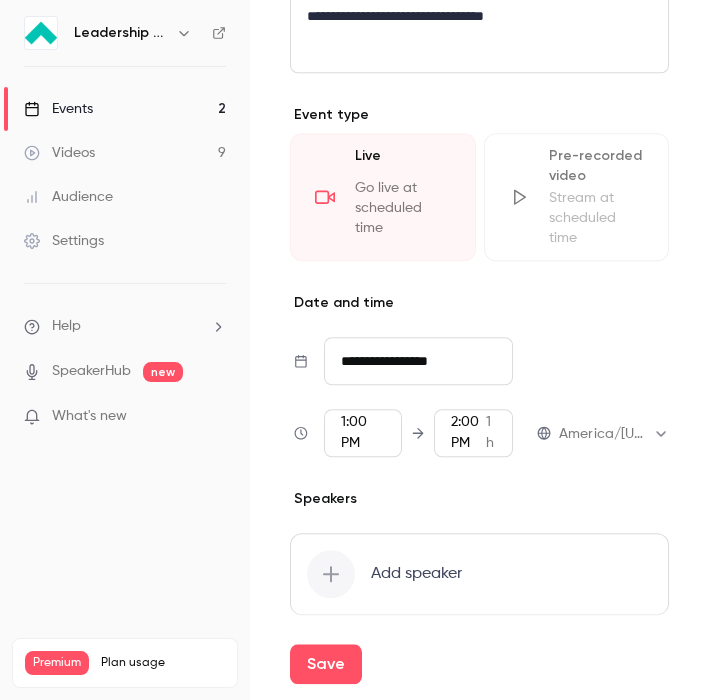 scroll, scrollTop: 1428, scrollLeft: 0, axis: vertical 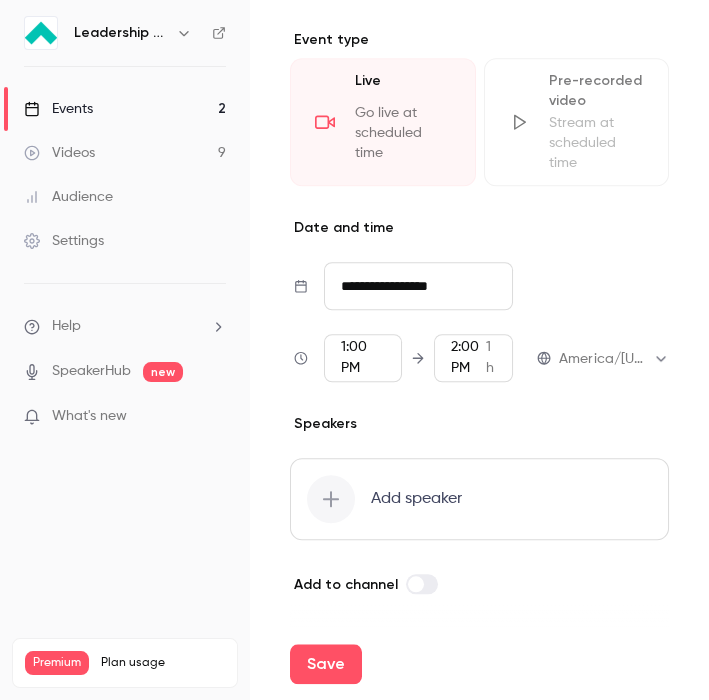 click 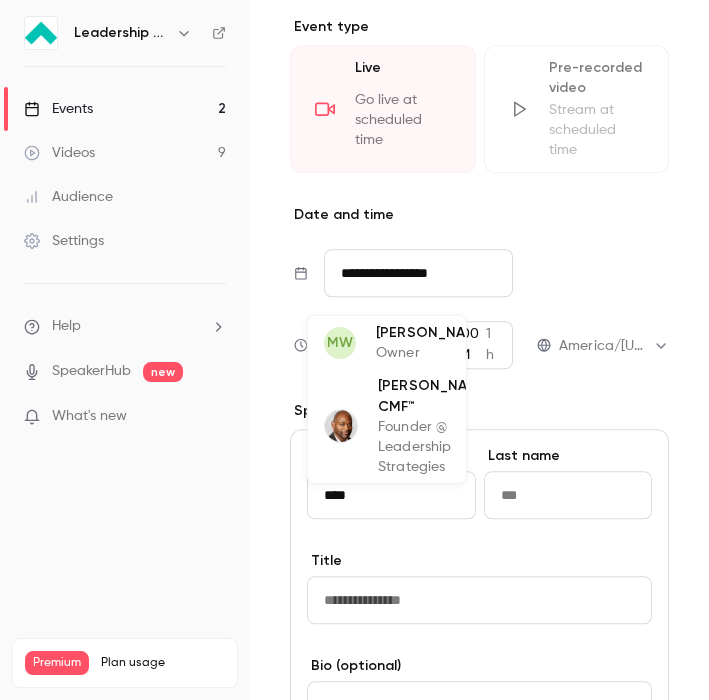 click on "Founder @ Leadership Strategies" at bounding box center [443, 447] 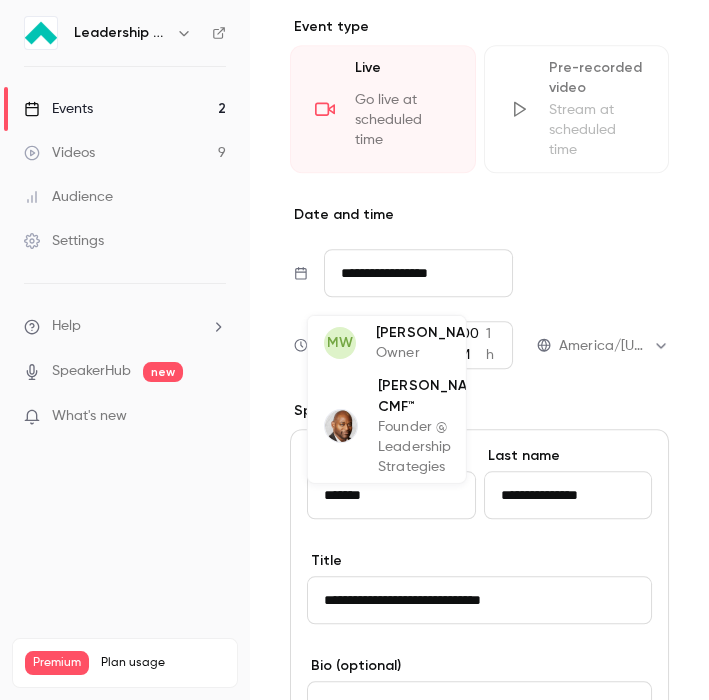 type on "**********" 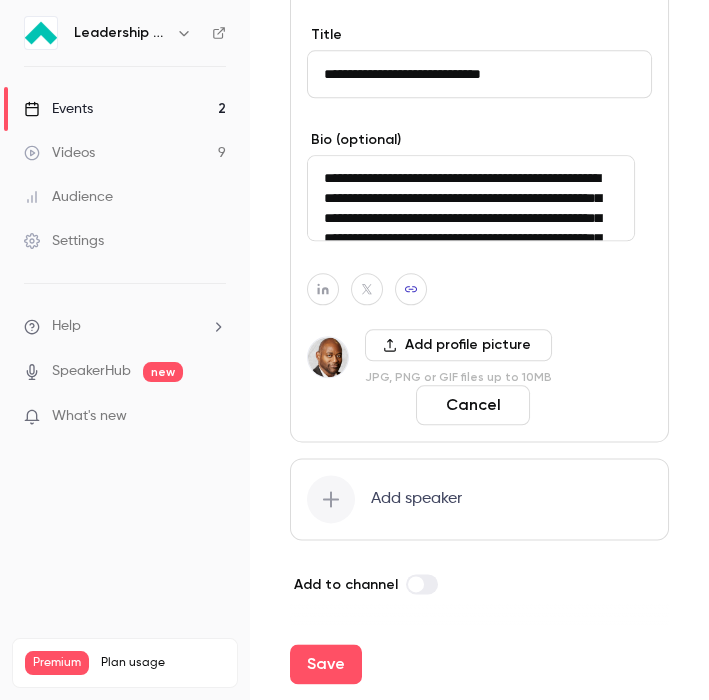 click on "Done" at bounding box center (595, 405) 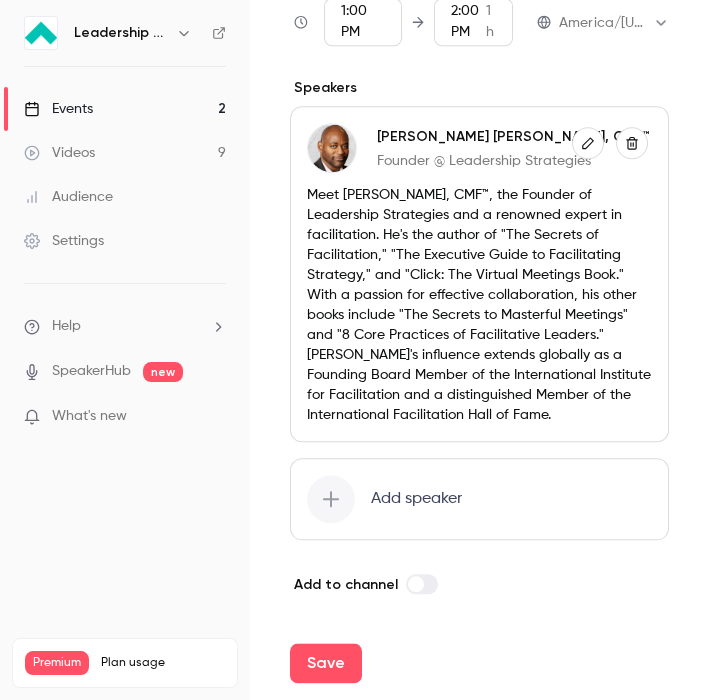 scroll, scrollTop: 1762, scrollLeft: 0, axis: vertical 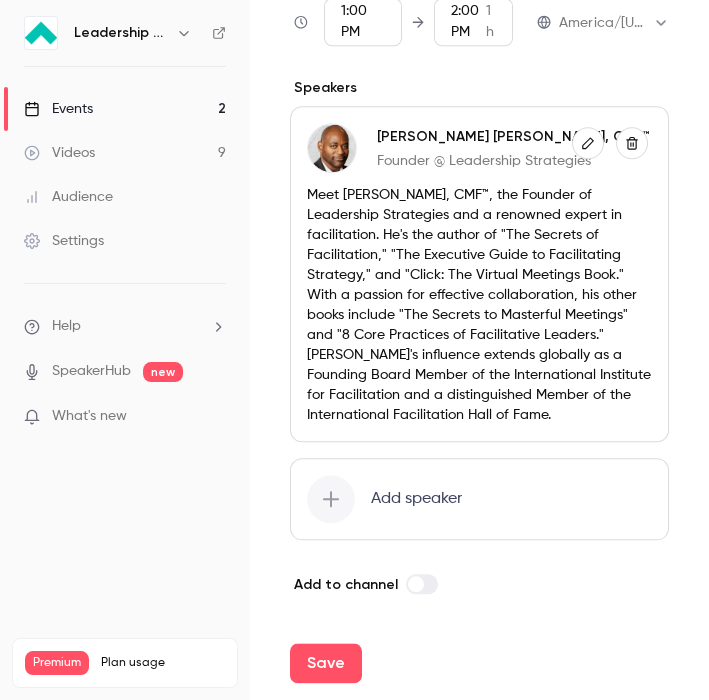 click 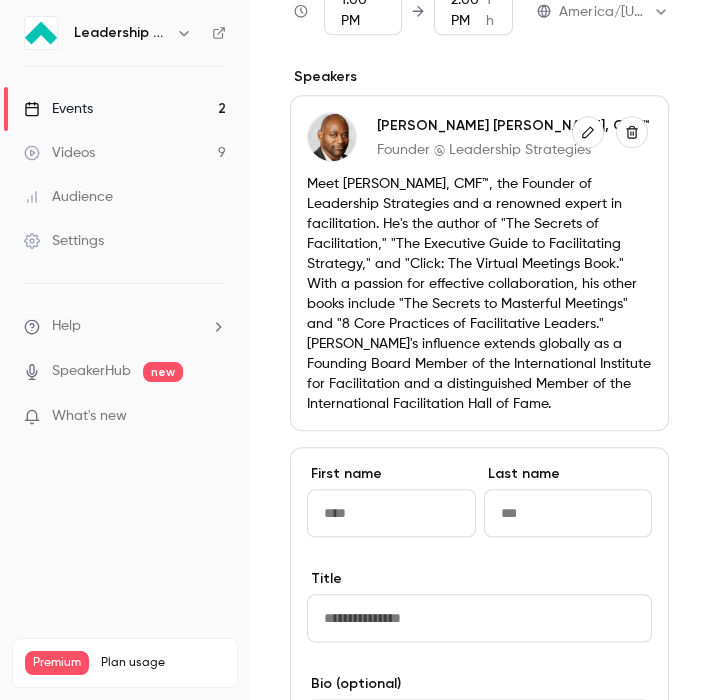 scroll, scrollTop: 1965, scrollLeft: 0, axis: vertical 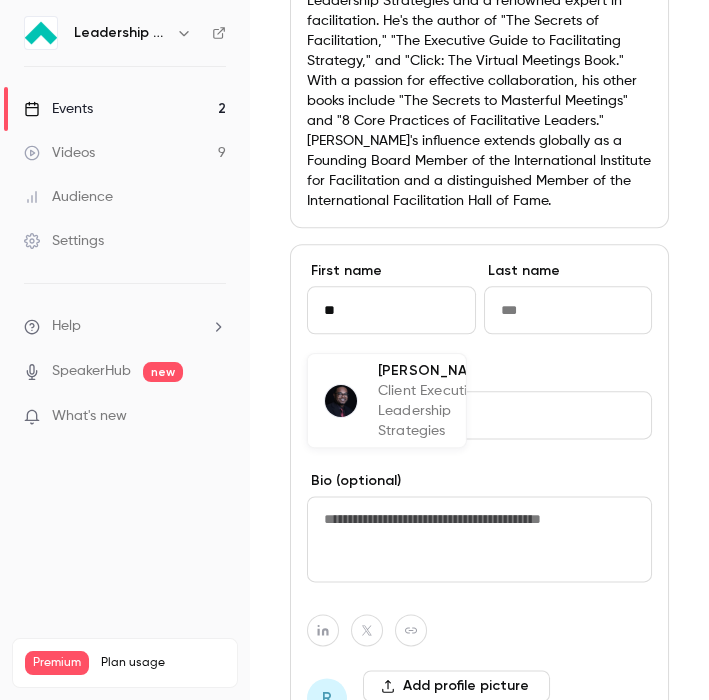 click on "Client Executive @ Leadership Strategies" at bounding box center [443, 411] 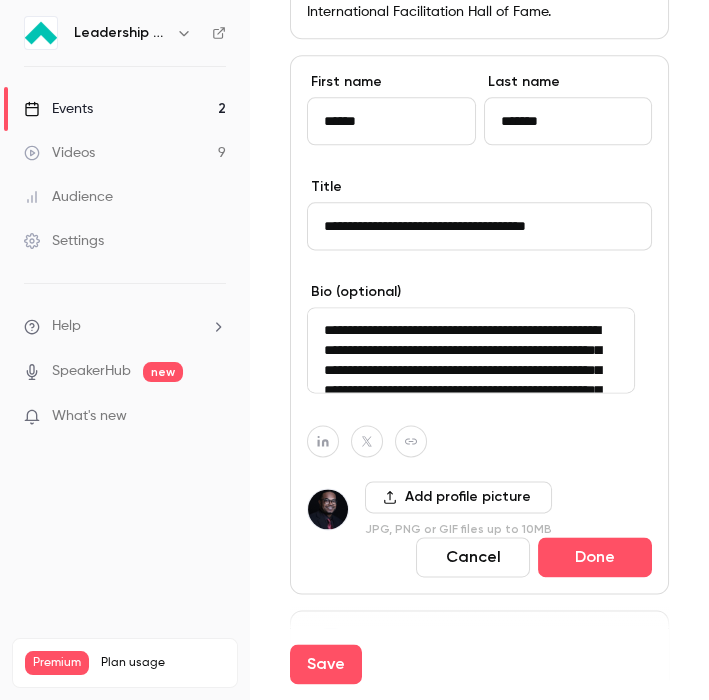 scroll, scrollTop: 2299, scrollLeft: 0, axis: vertical 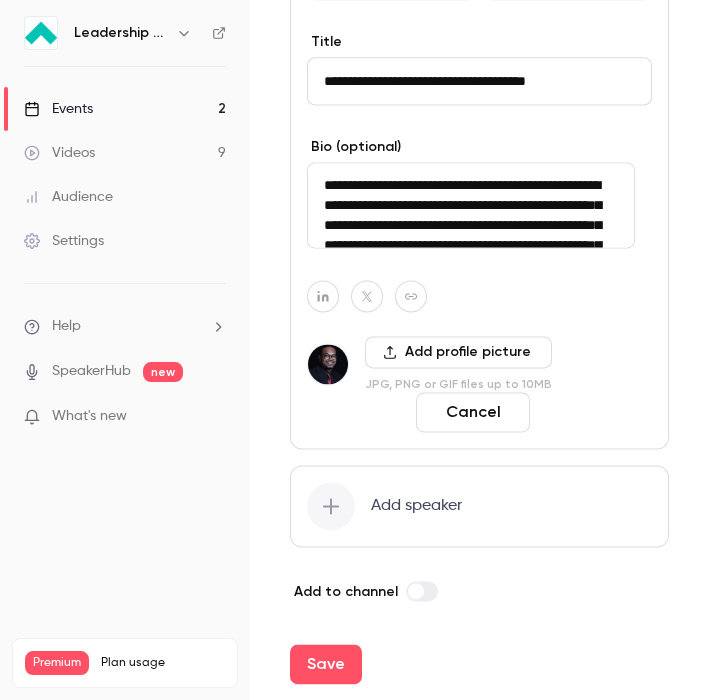 type on "******" 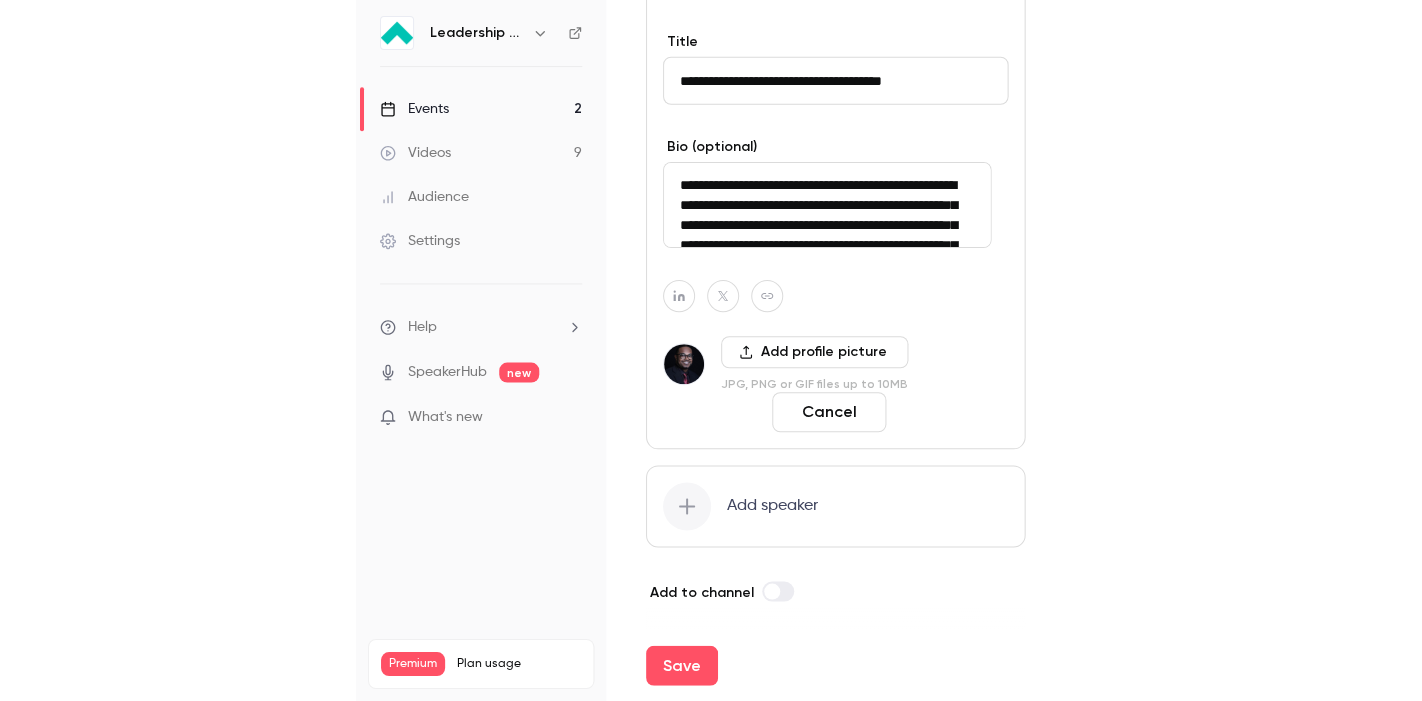 scroll, scrollTop: 2209, scrollLeft: 0, axis: vertical 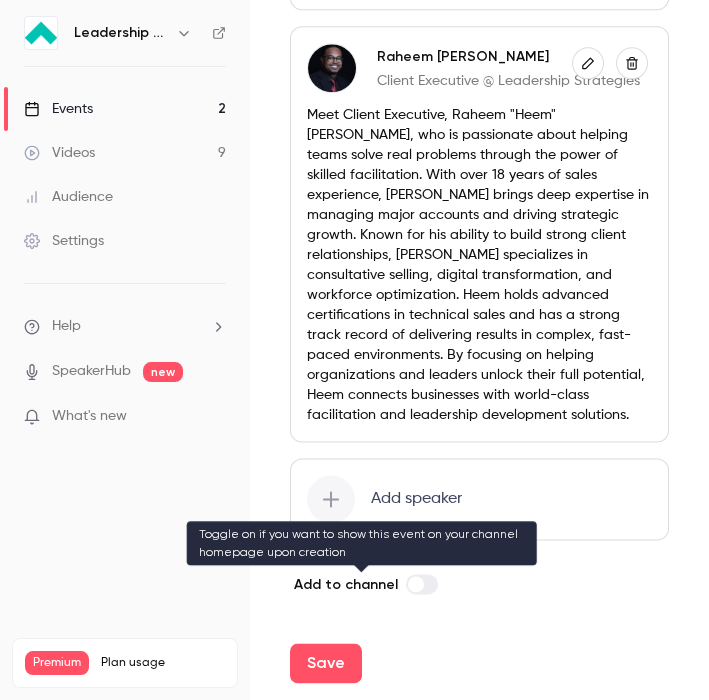 click at bounding box center (422, 584) 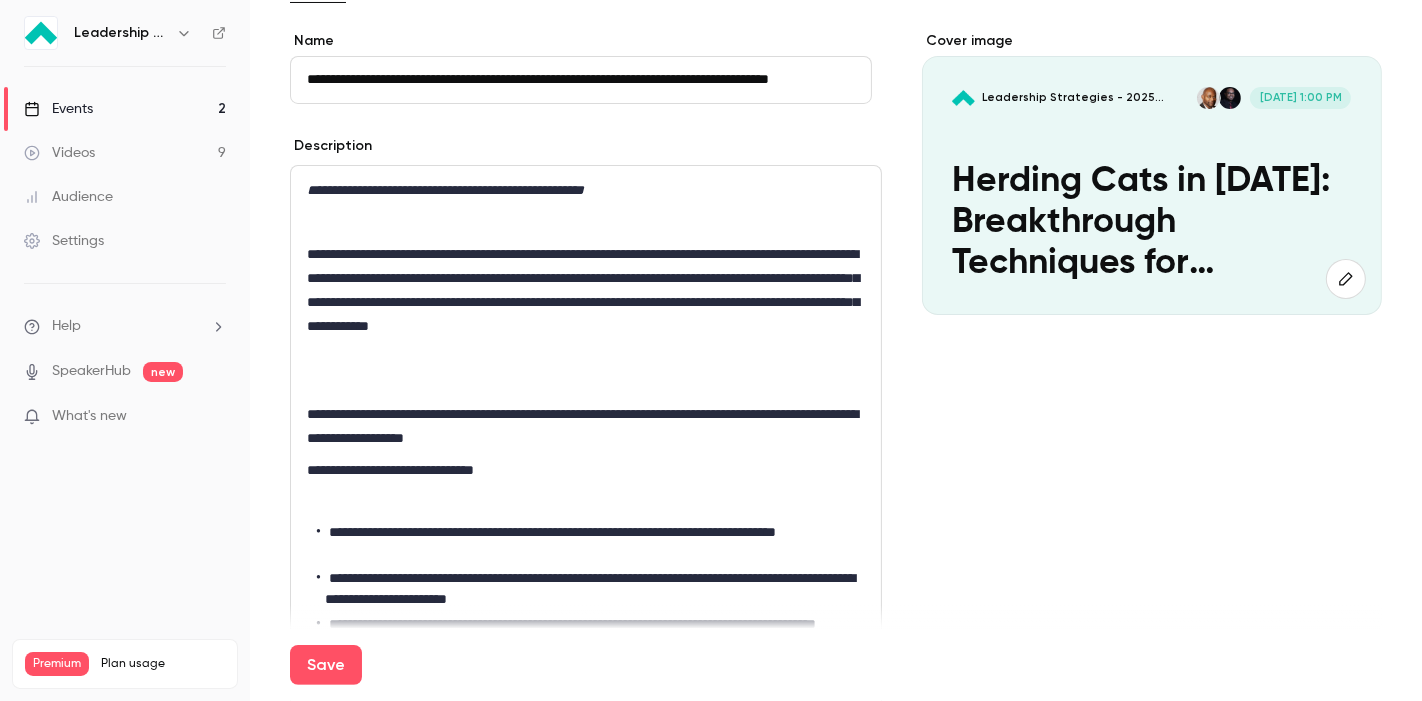 scroll, scrollTop: 0, scrollLeft: 0, axis: both 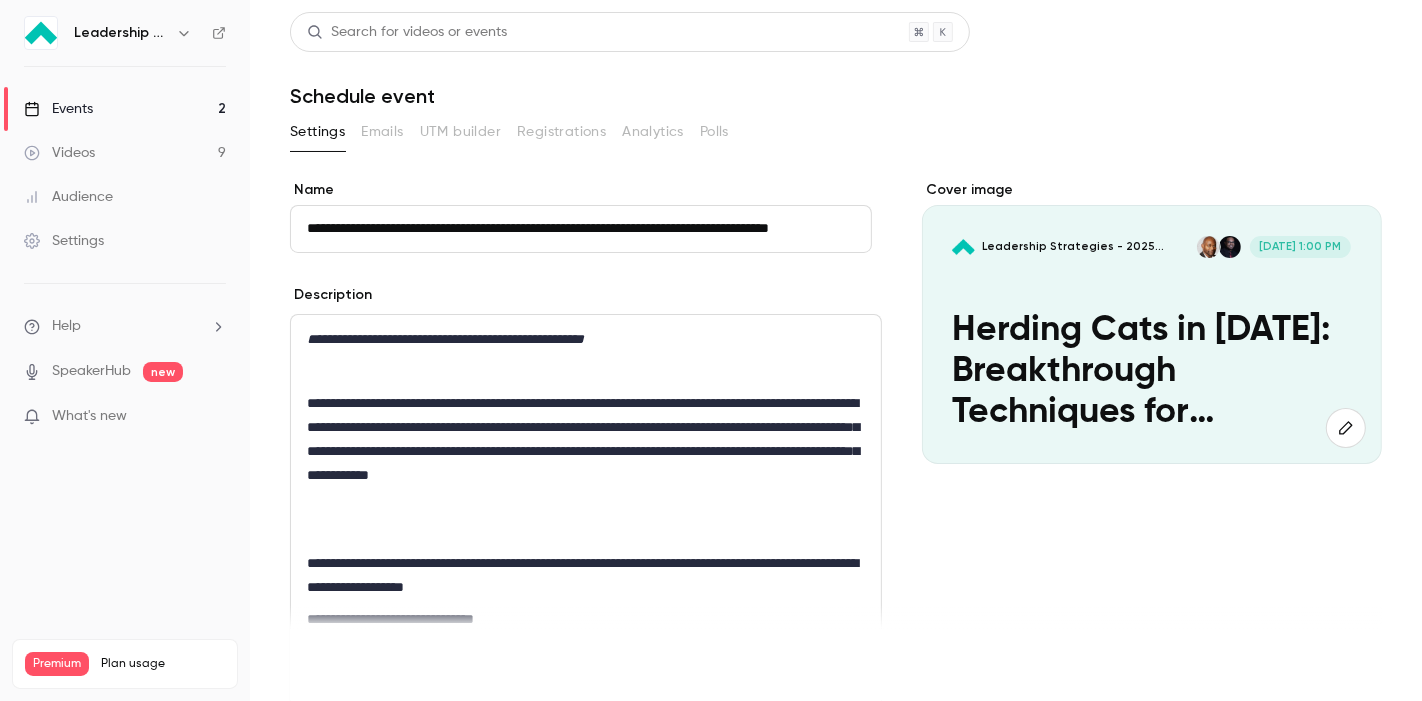 click on "Save" at bounding box center (326, 665) 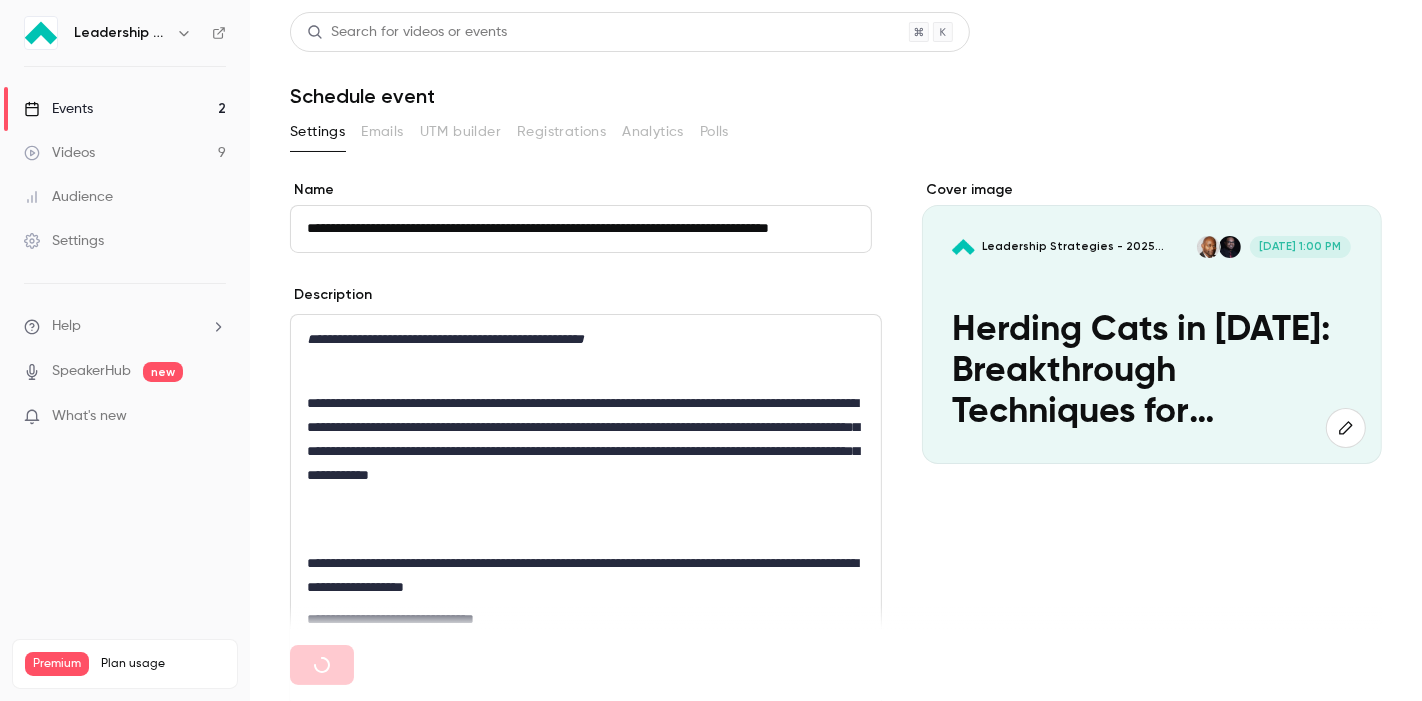 type 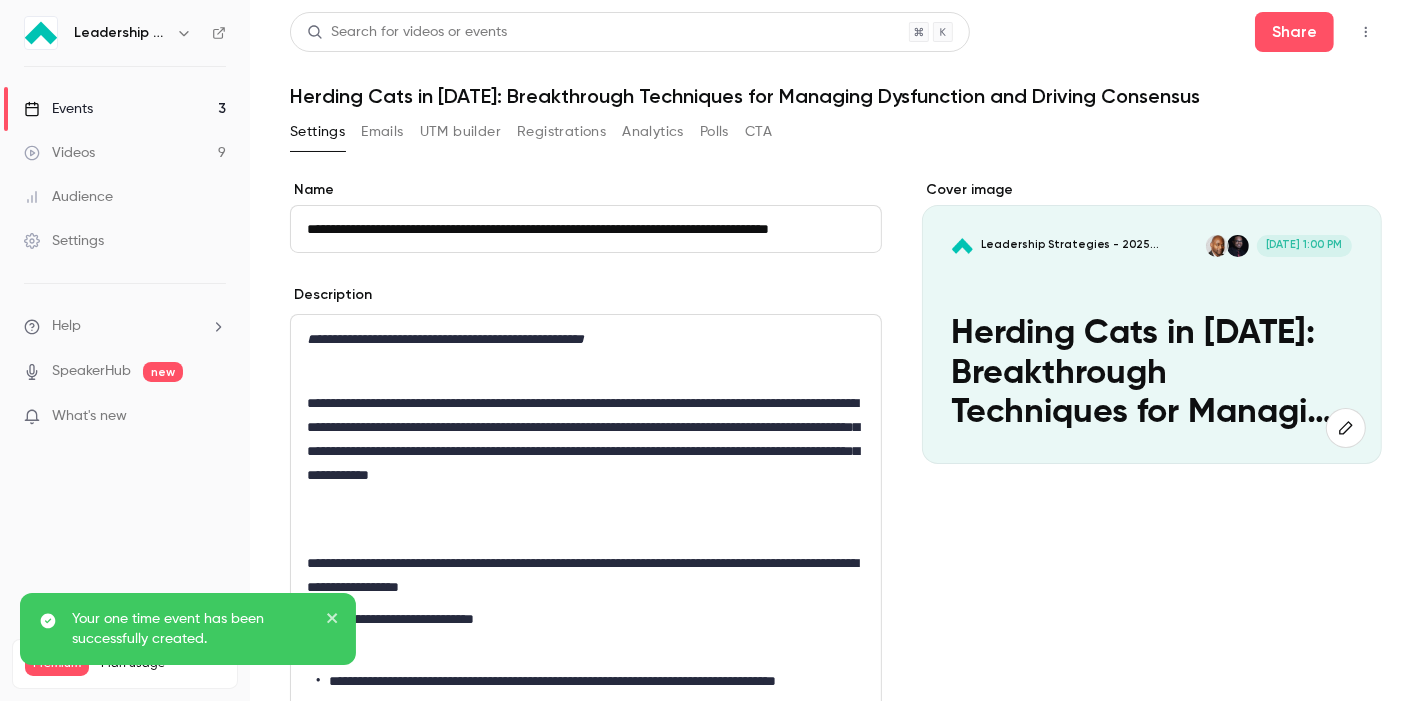 scroll, scrollTop: 0, scrollLeft: 72, axis: horizontal 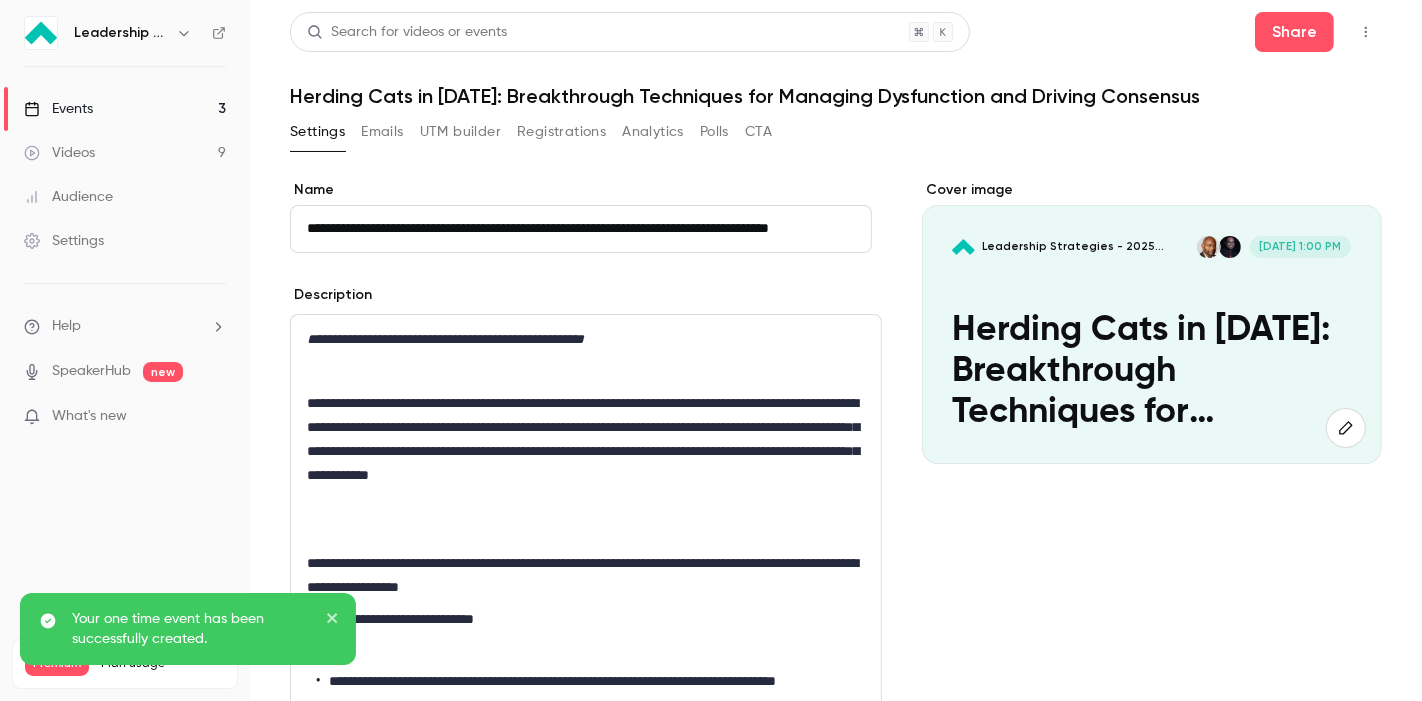 click on "Emails" at bounding box center (382, 132) 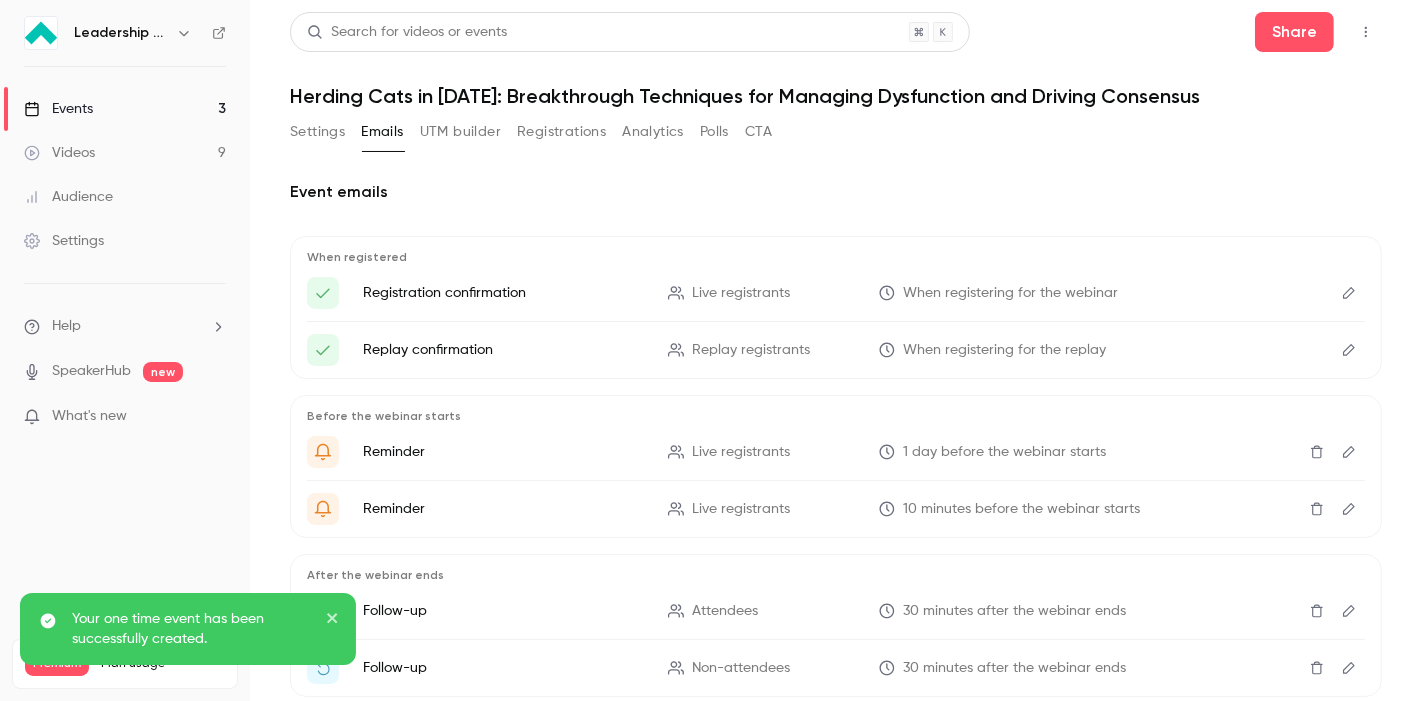 scroll, scrollTop: 109, scrollLeft: 0, axis: vertical 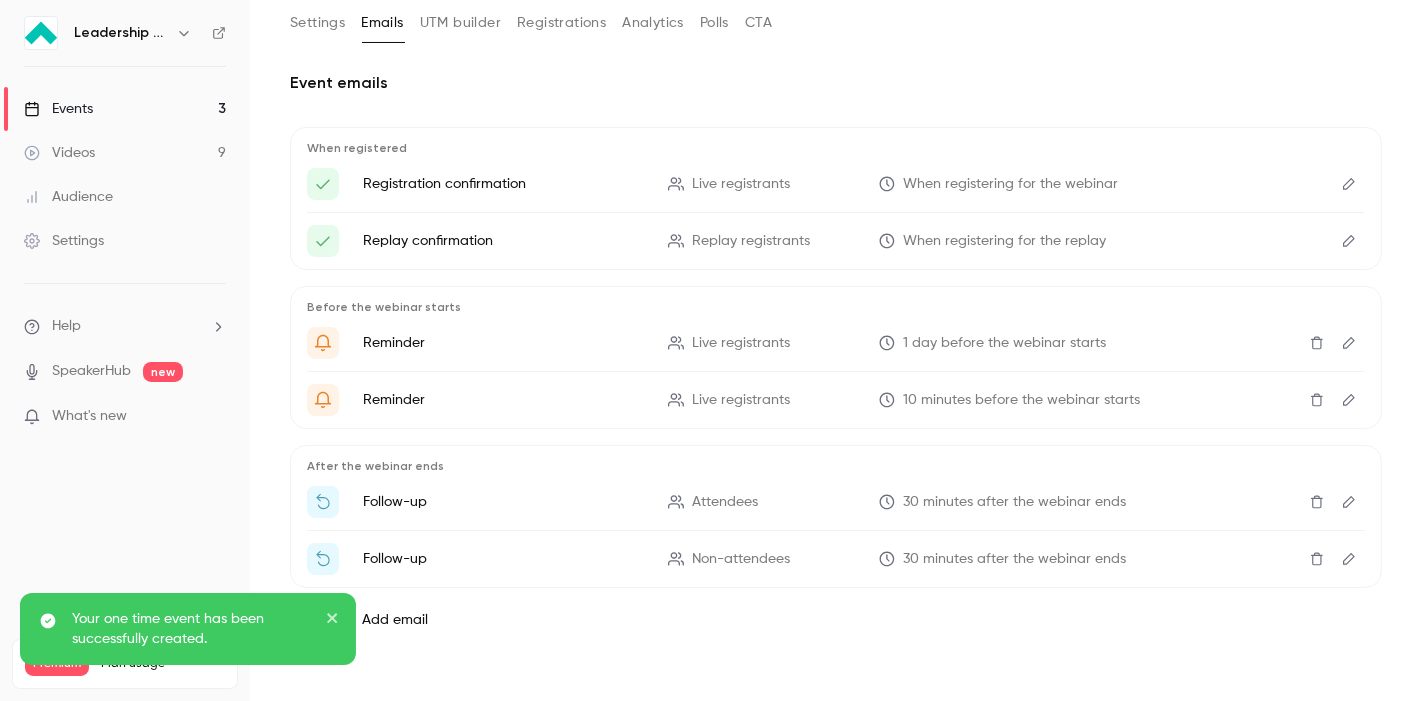click 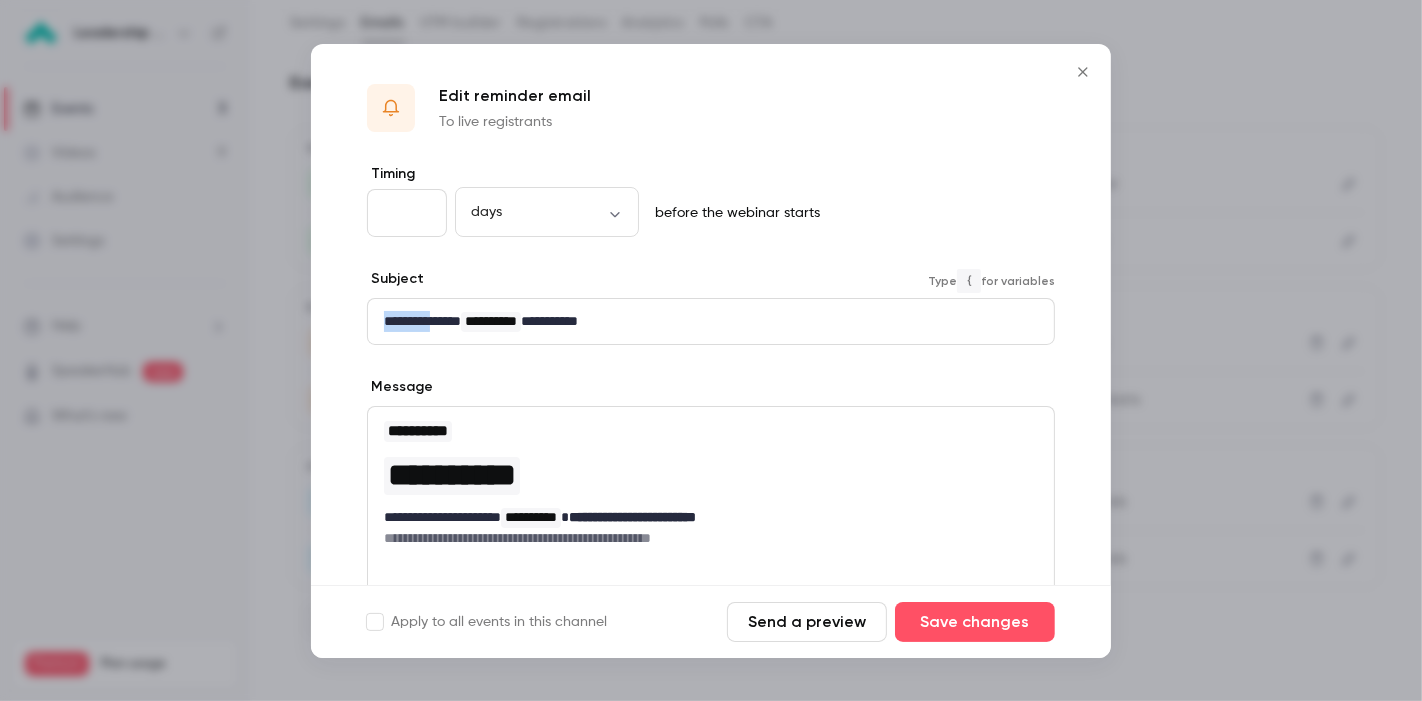 drag, startPoint x: 453, startPoint y: 326, endPoint x: 328, endPoint y: 328, distance: 125.016 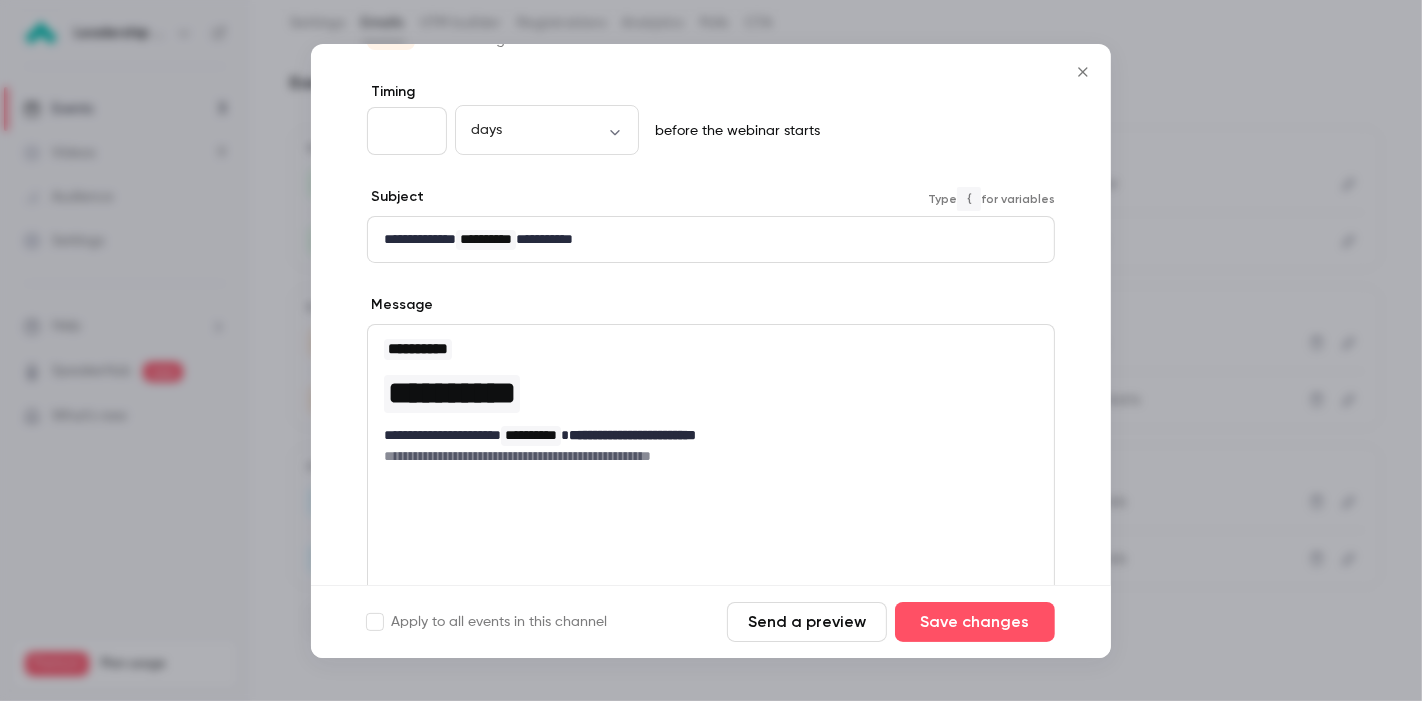 scroll, scrollTop: 111, scrollLeft: 0, axis: vertical 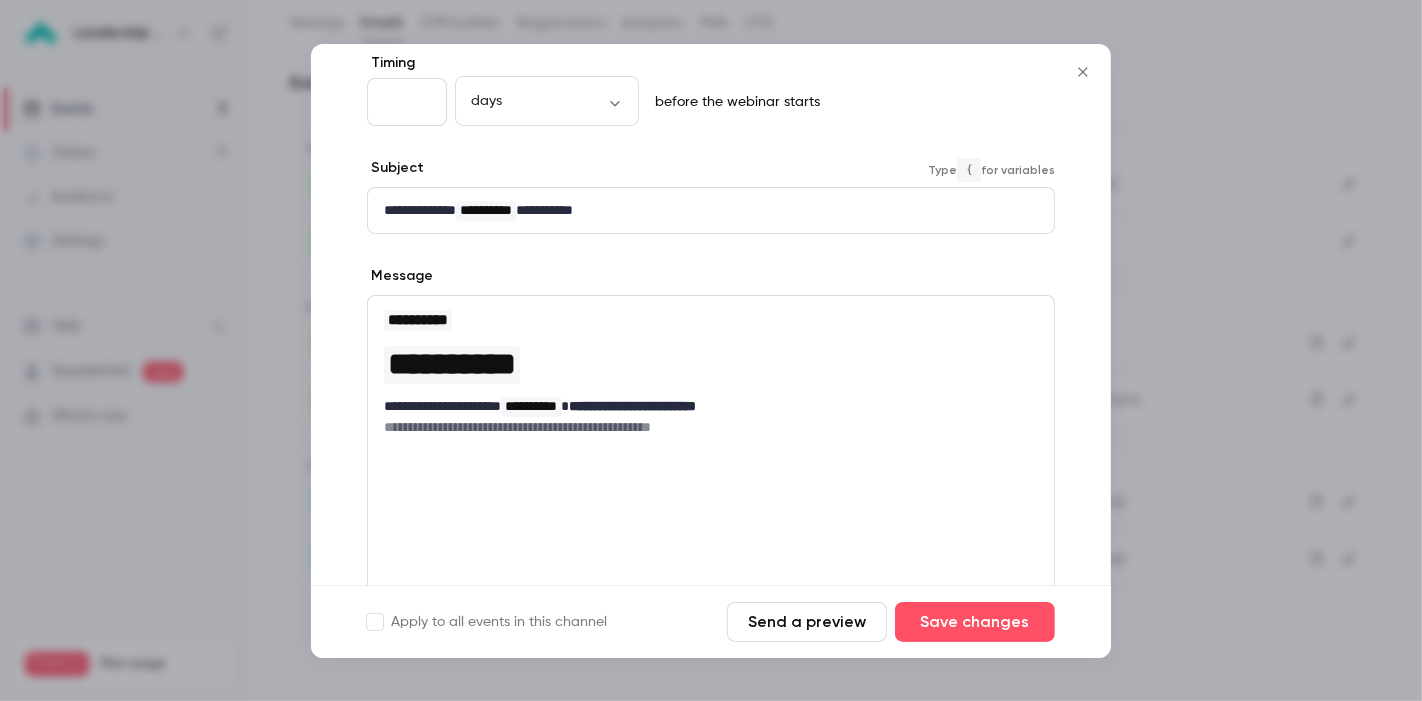 click on "**********" at bounding box center (711, 372) 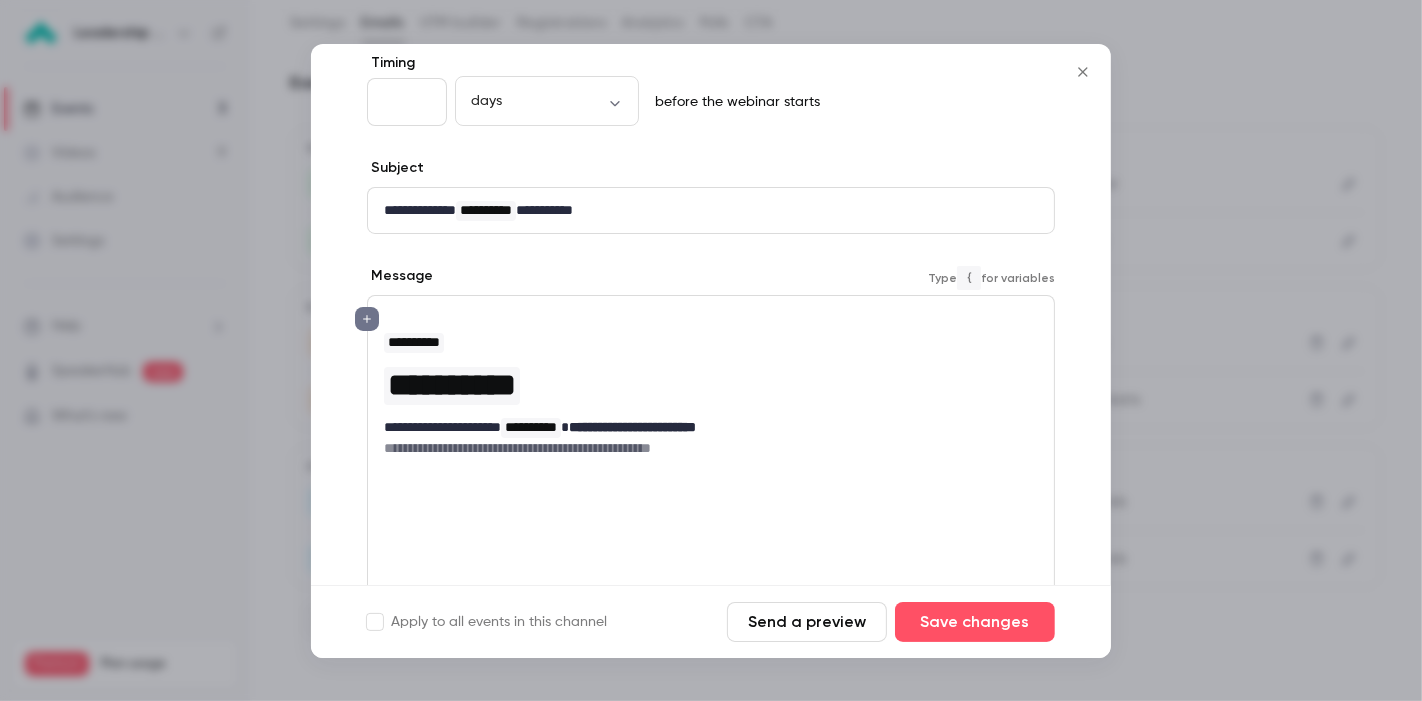 type 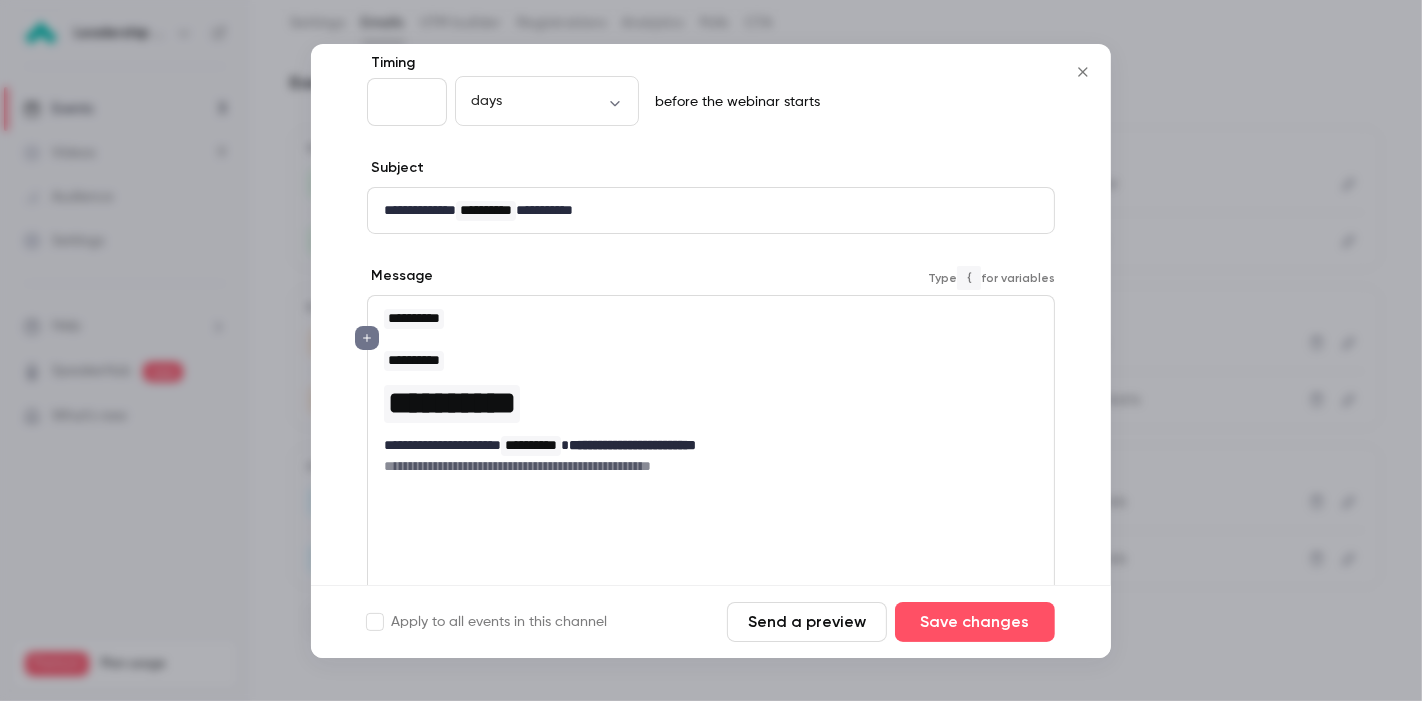 click on "**********" at bounding box center (711, 360) 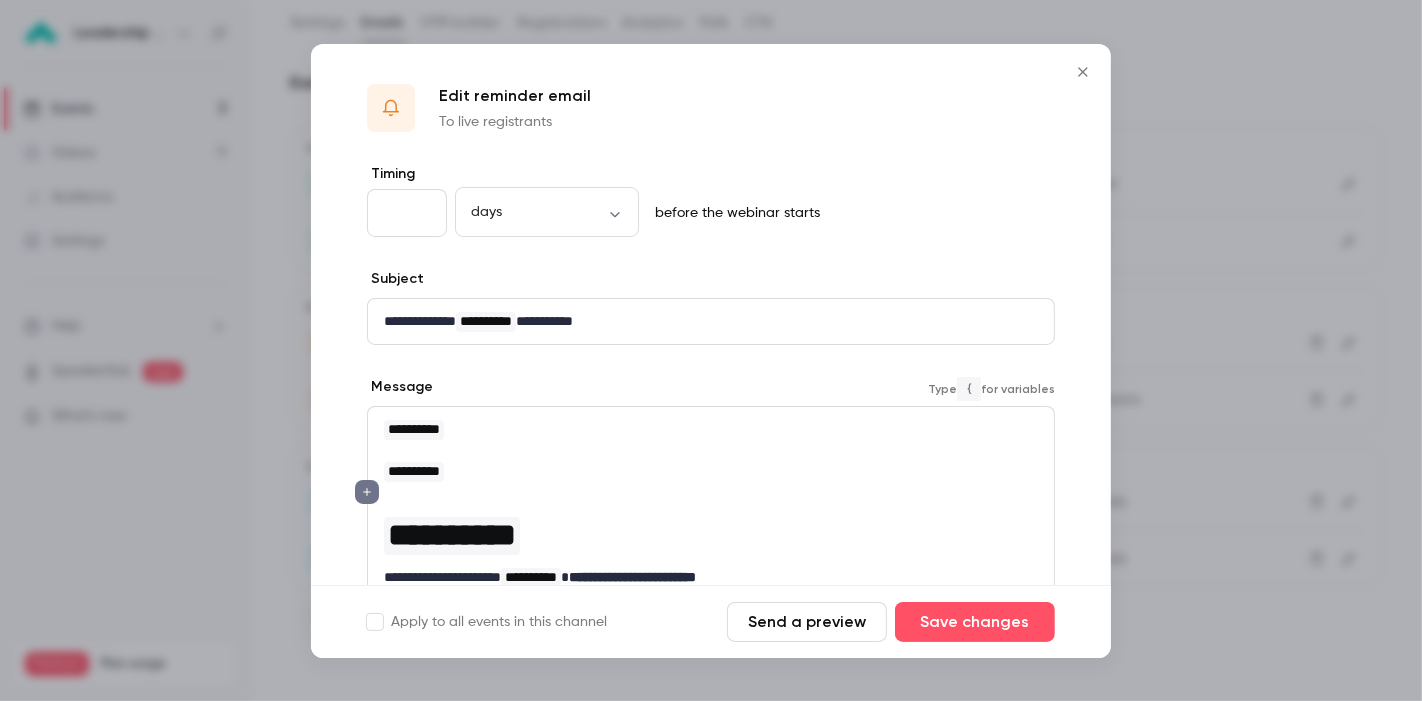 scroll, scrollTop: 111, scrollLeft: 0, axis: vertical 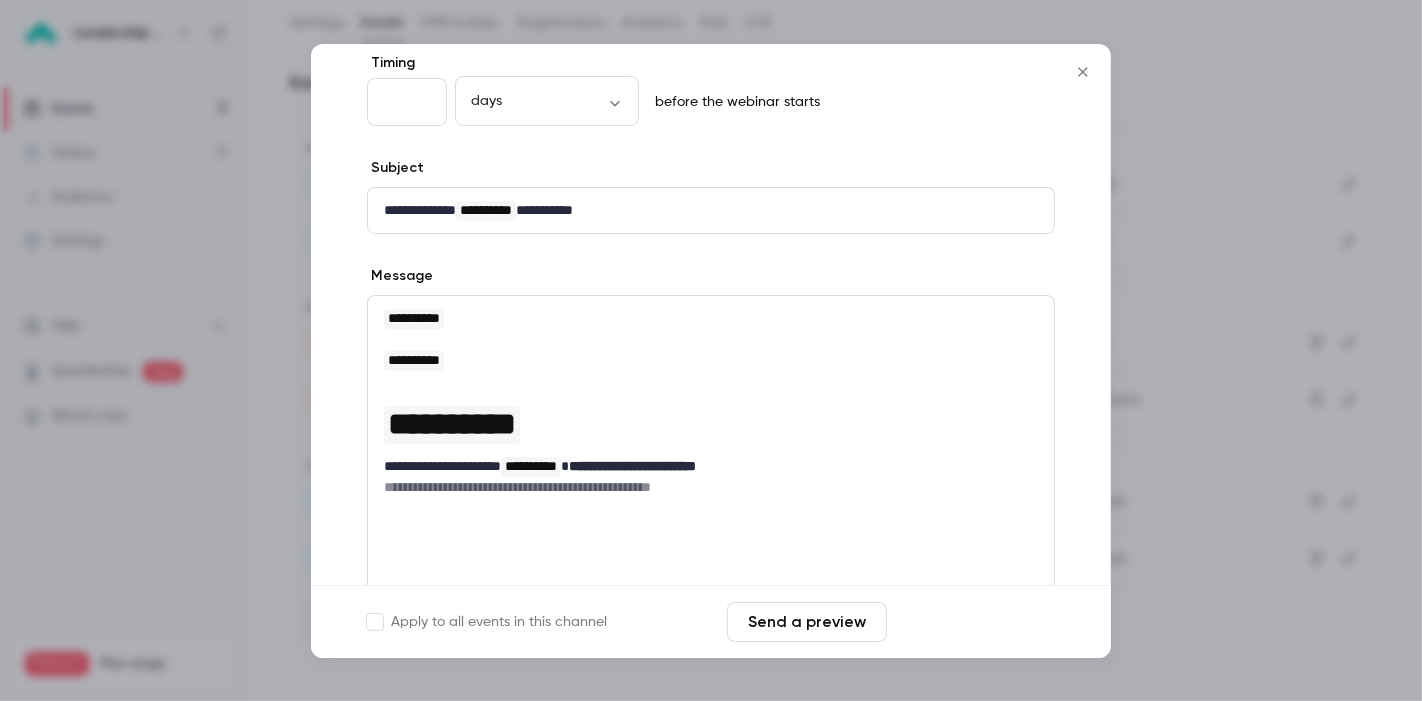 click on "Save changes" at bounding box center (975, 622) 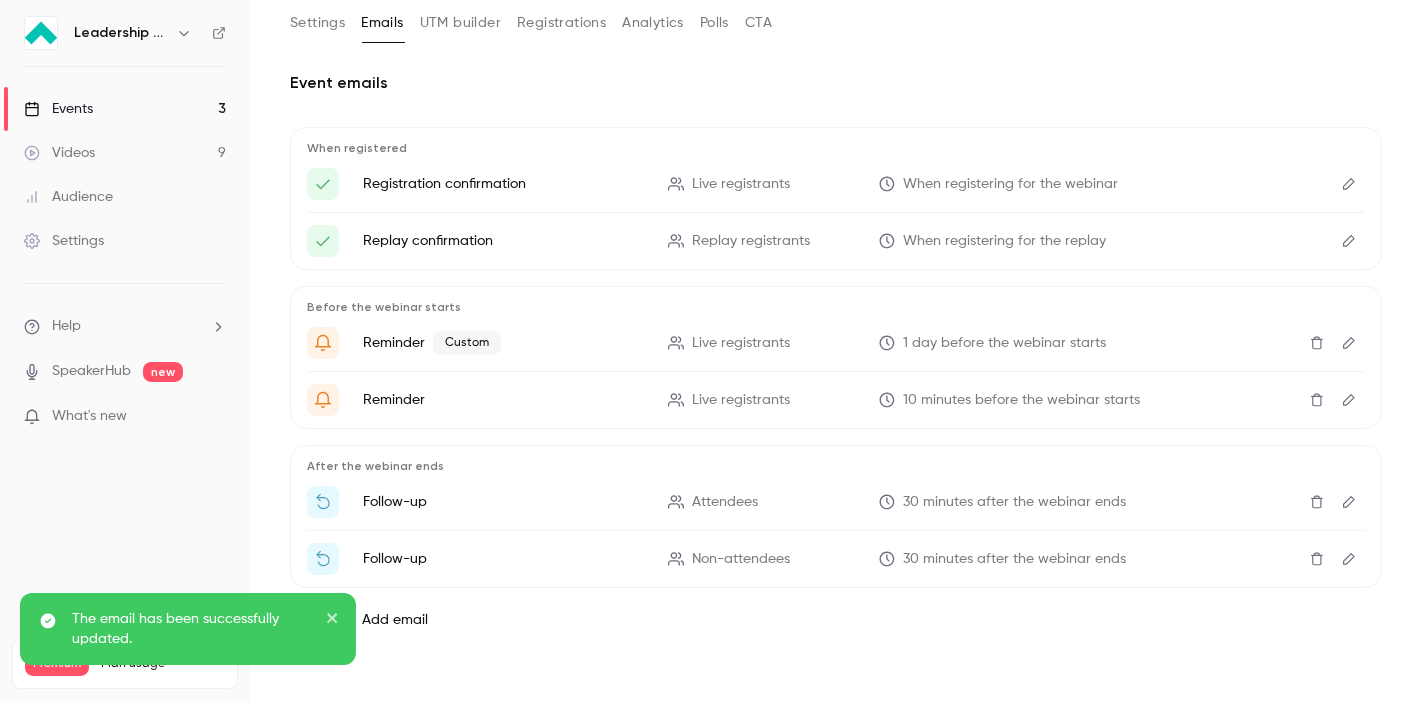 click 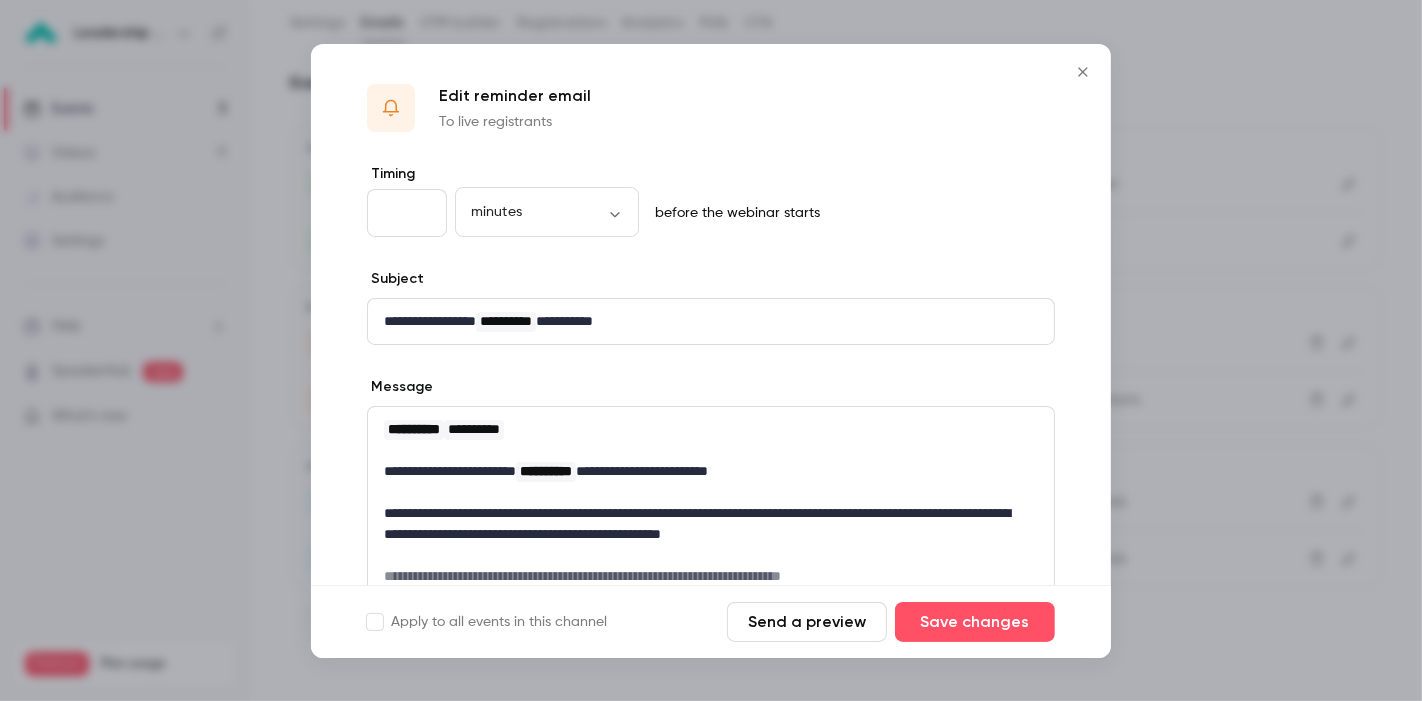 click on "**********" at bounding box center (711, 429) 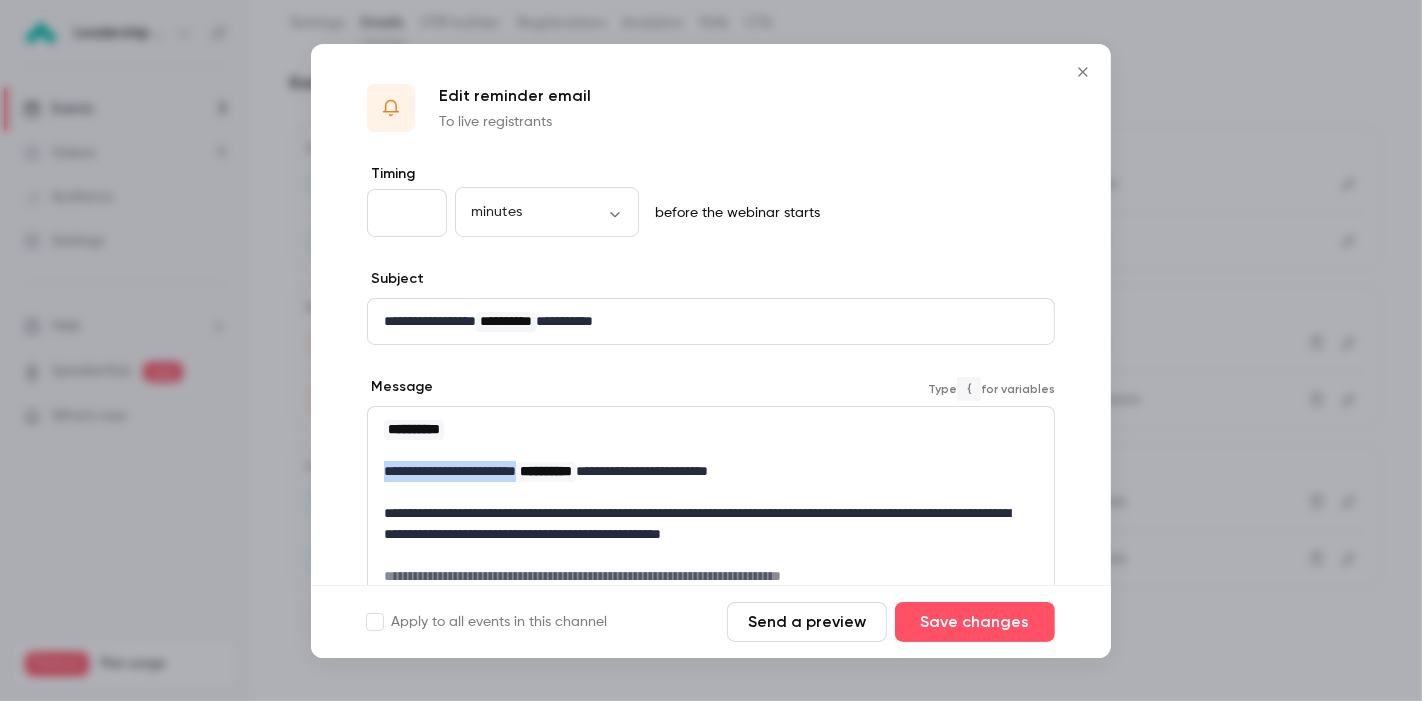 drag, startPoint x: 546, startPoint y: 475, endPoint x: 375, endPoint y: 475, distance: 171 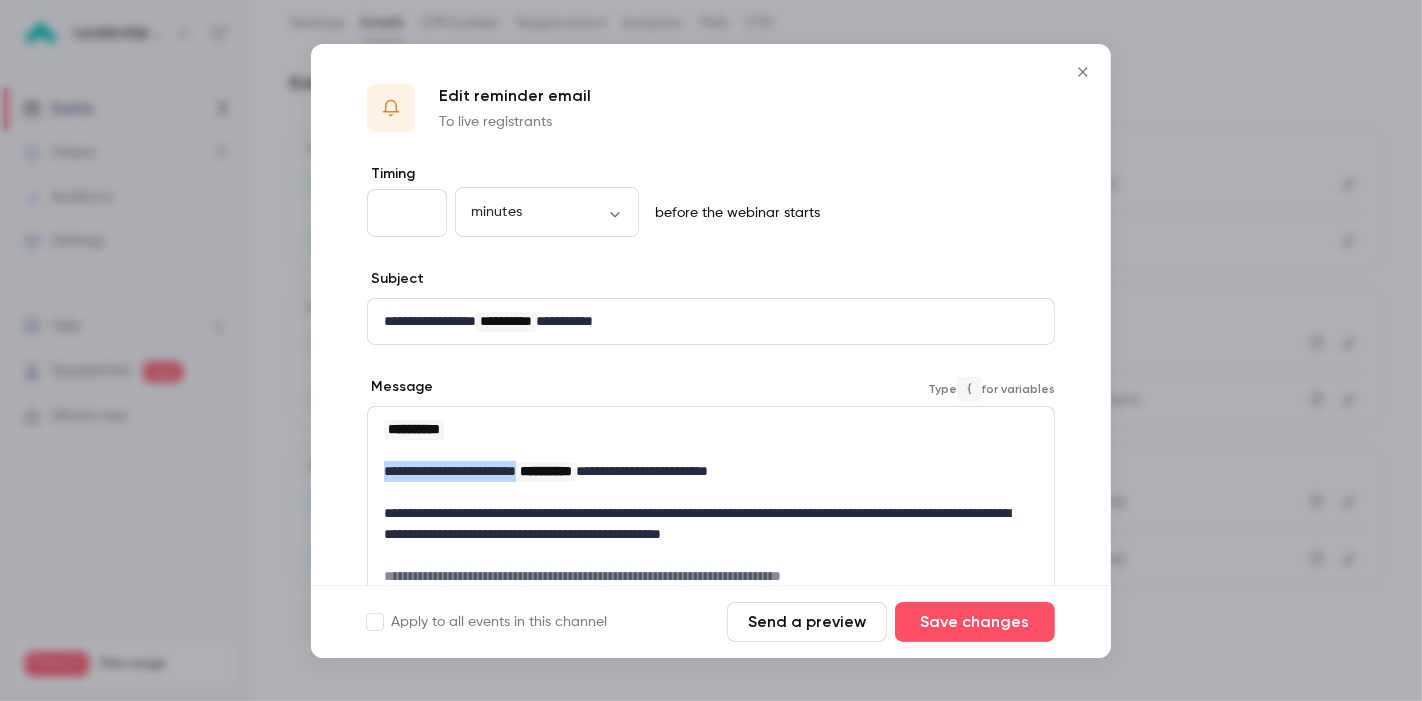 click on "**********" at bounding box center [711, 502] 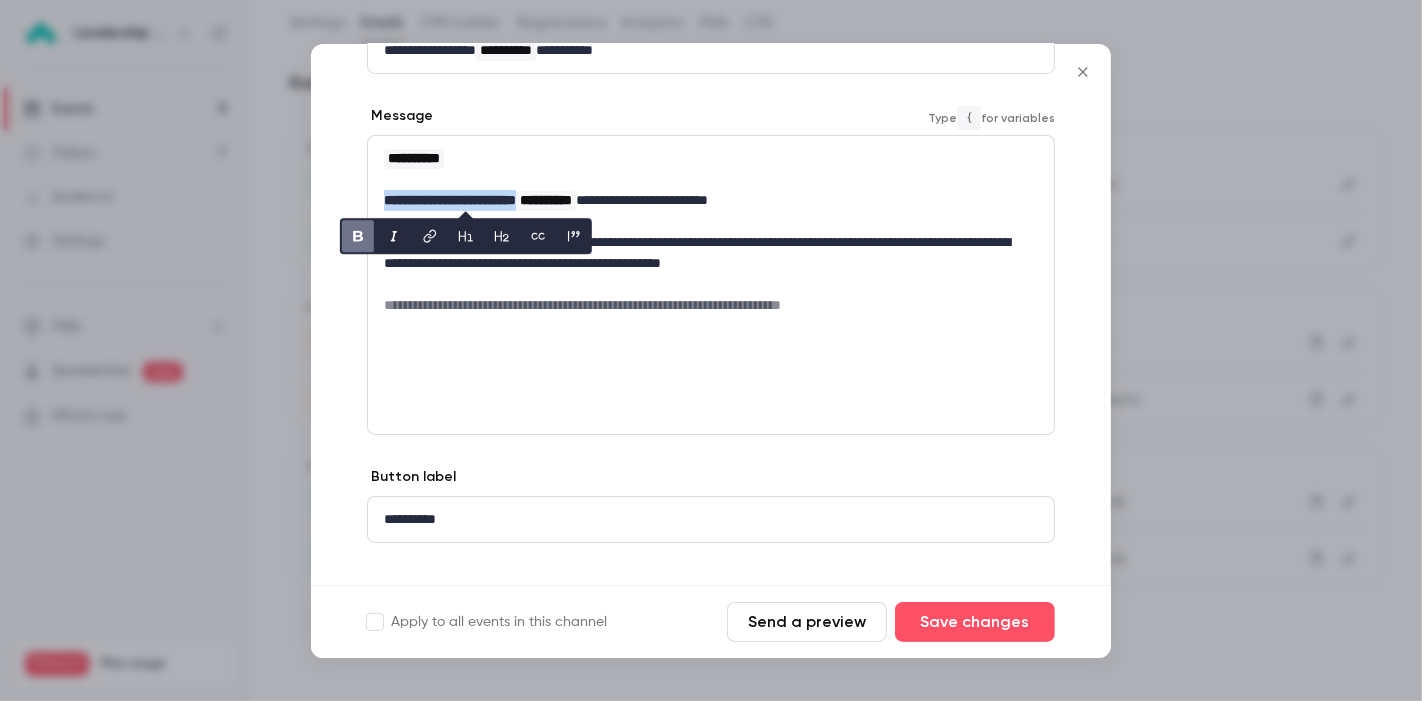 scroll, scrollTop: 299, scrollLeft: 0, axis: vertical 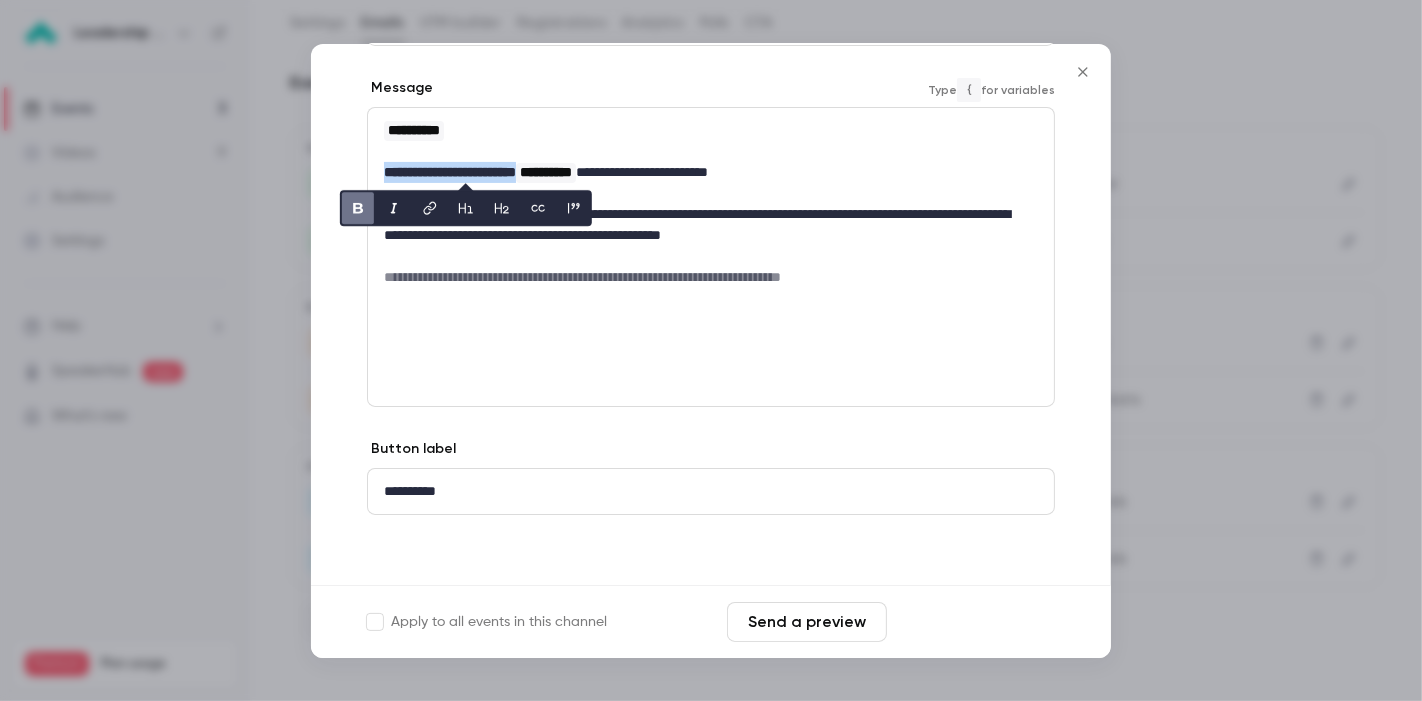 click on "Save changes" at bounding box center (975, 622) 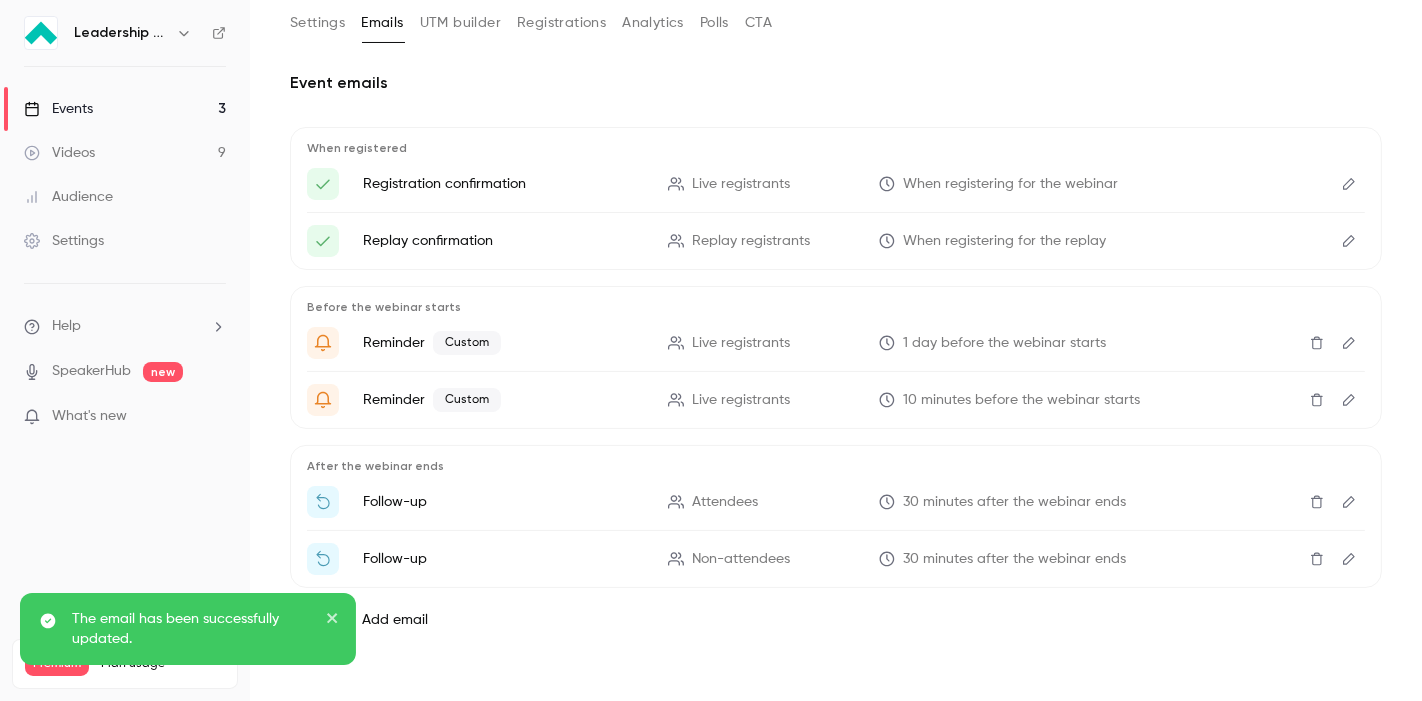 click at bounding box center (1349, 343) 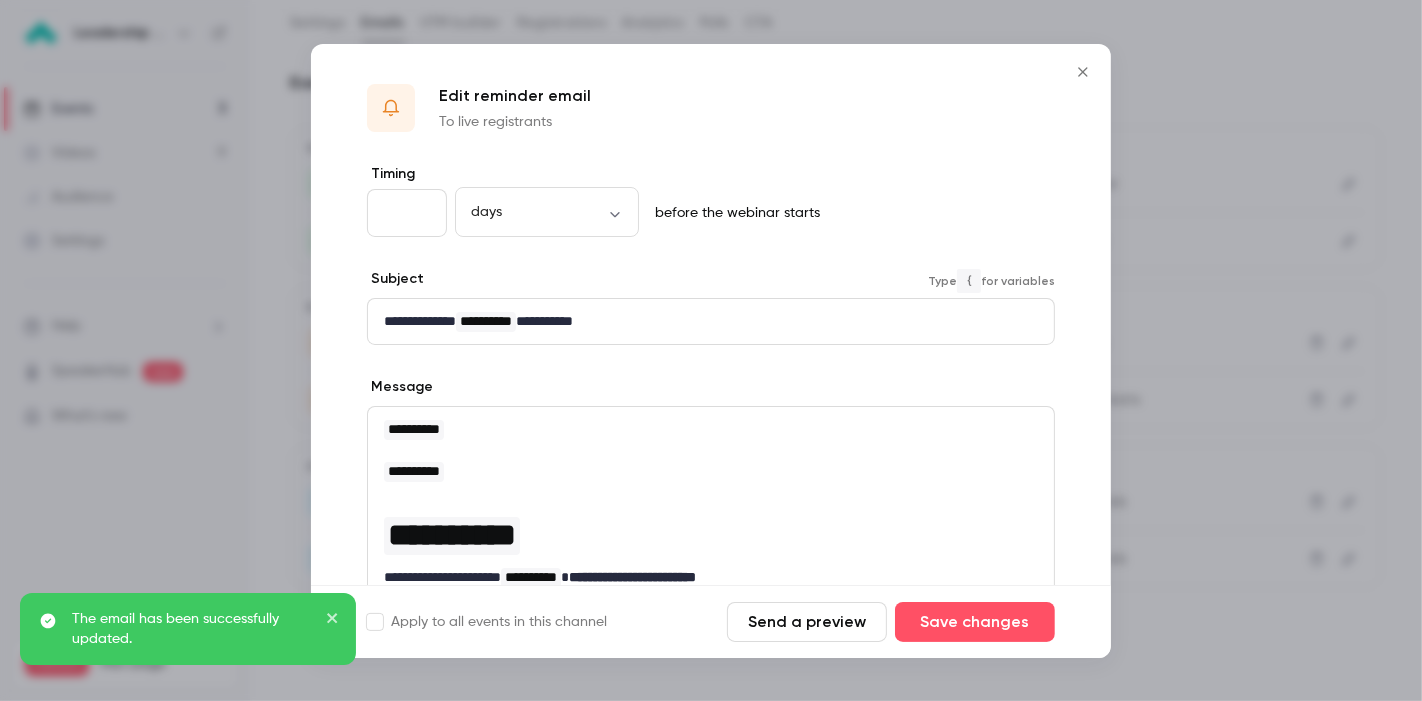 click on "**********" at bounding box center [702, 321] 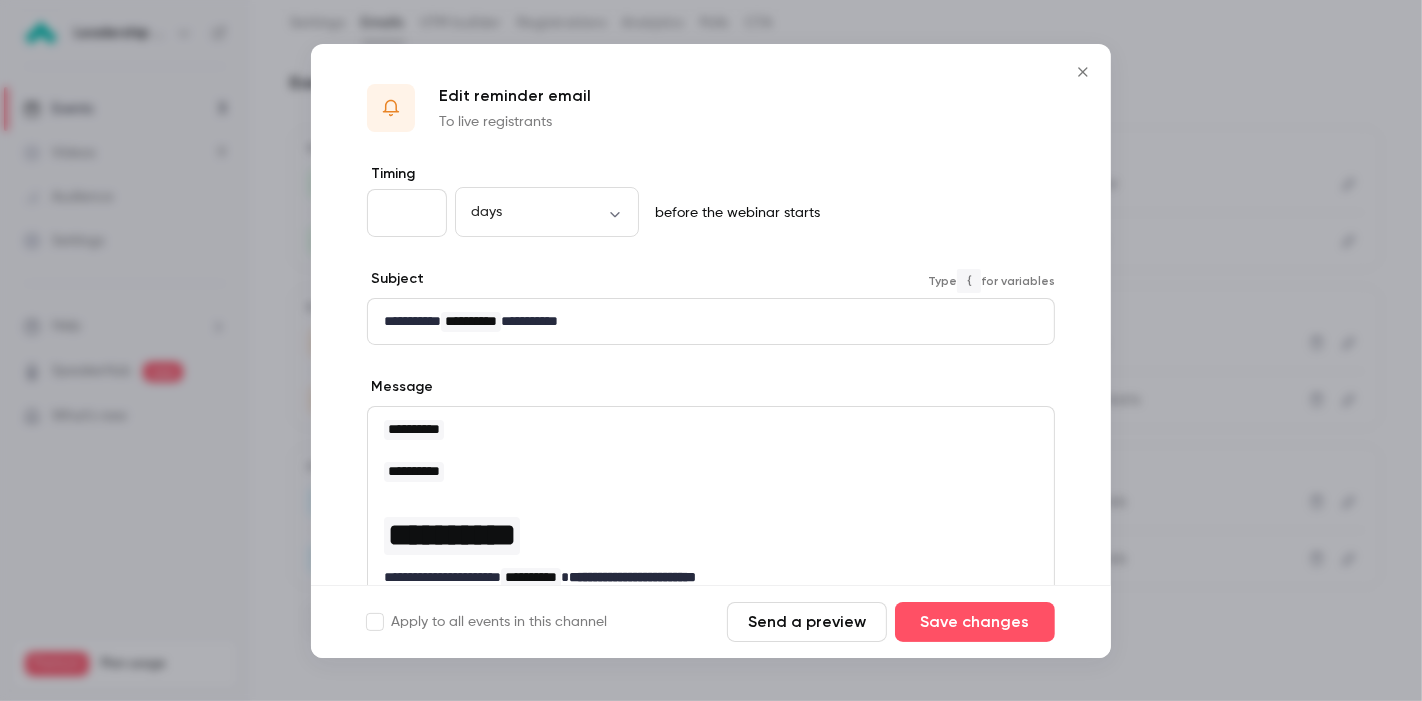 scroll, scrollTop: 111, scrollLeft: 0, axis: vertical 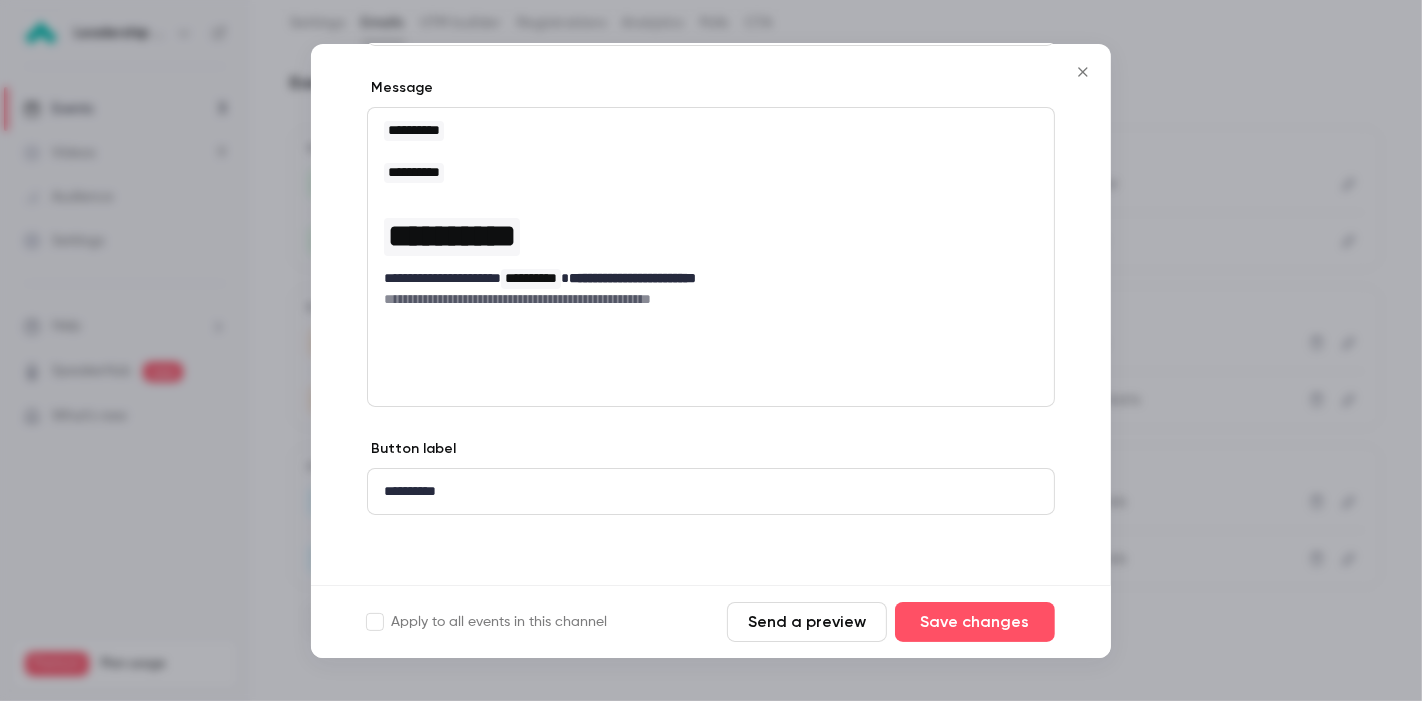 click on "**********" at bounding box center (711, 236) 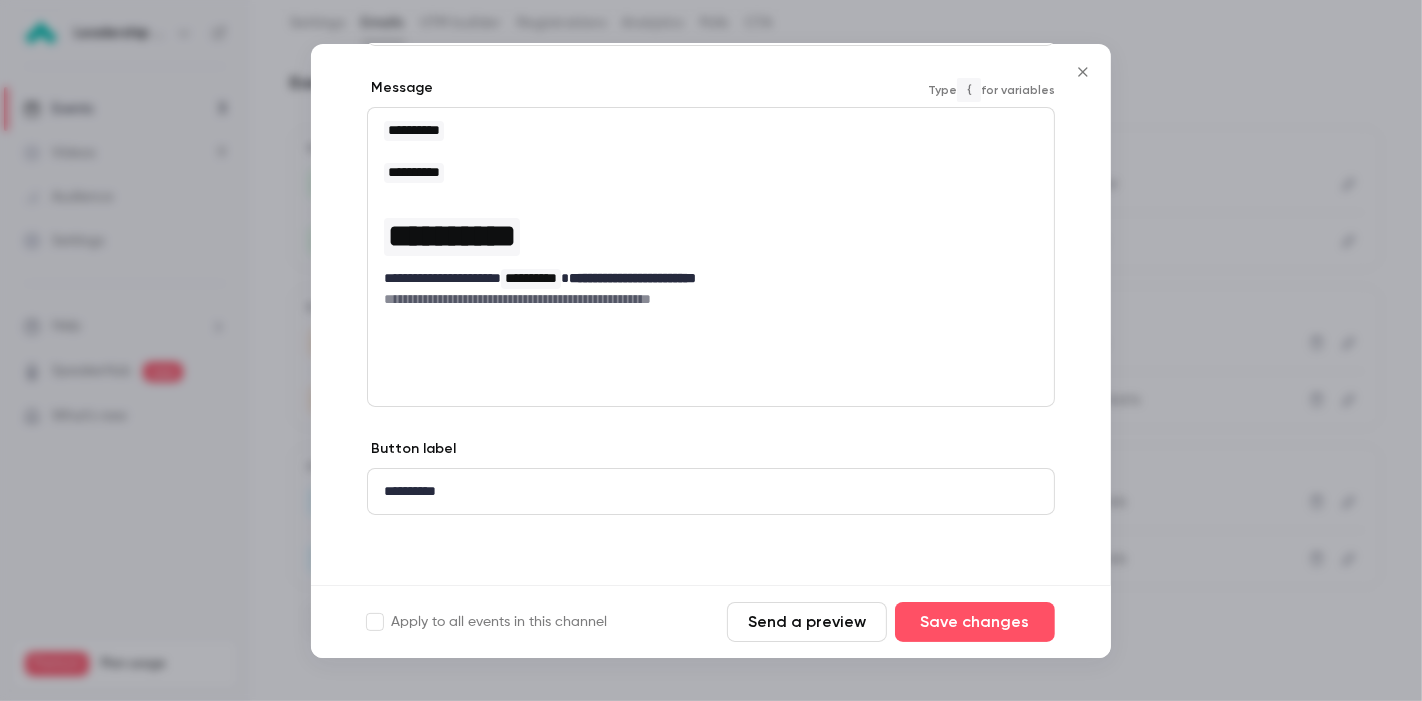 click at bounding box center (711, 193) 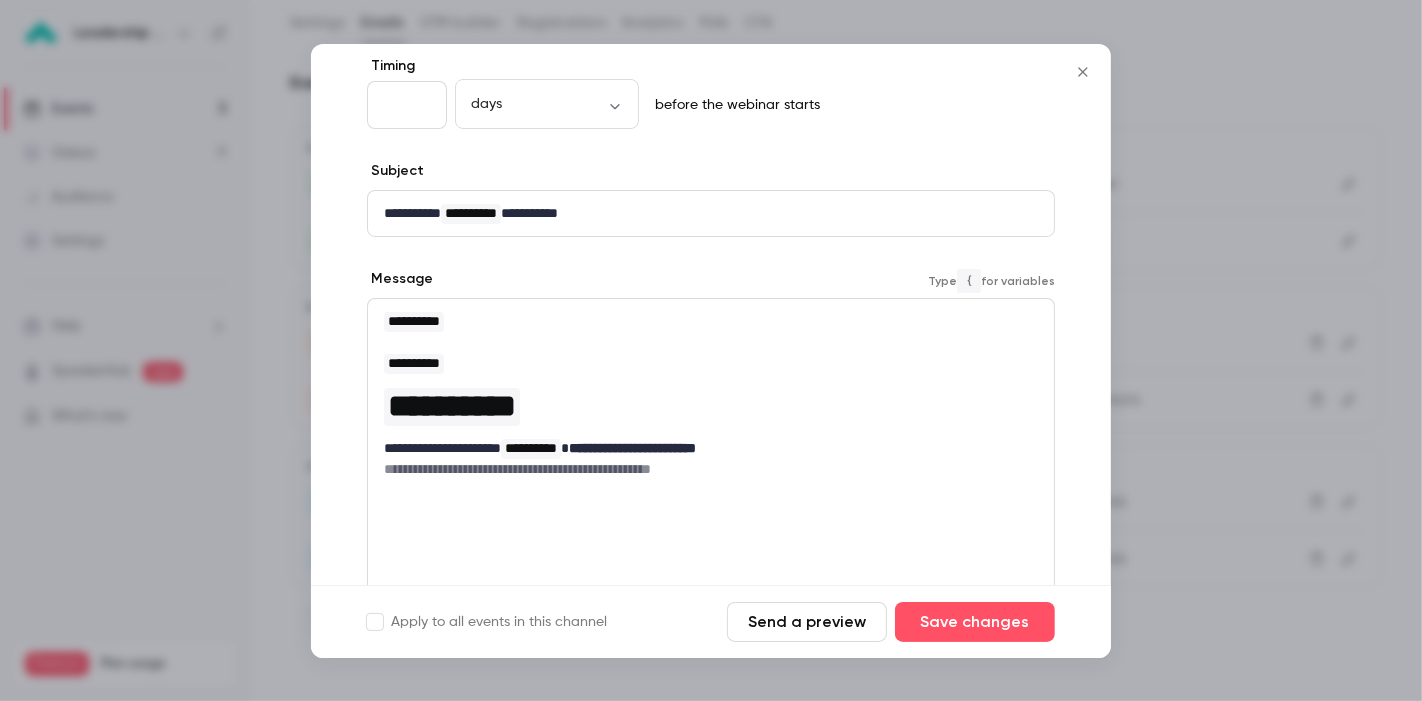 scroll, scrollTop: 0, scrollLeft: 0, axis: both 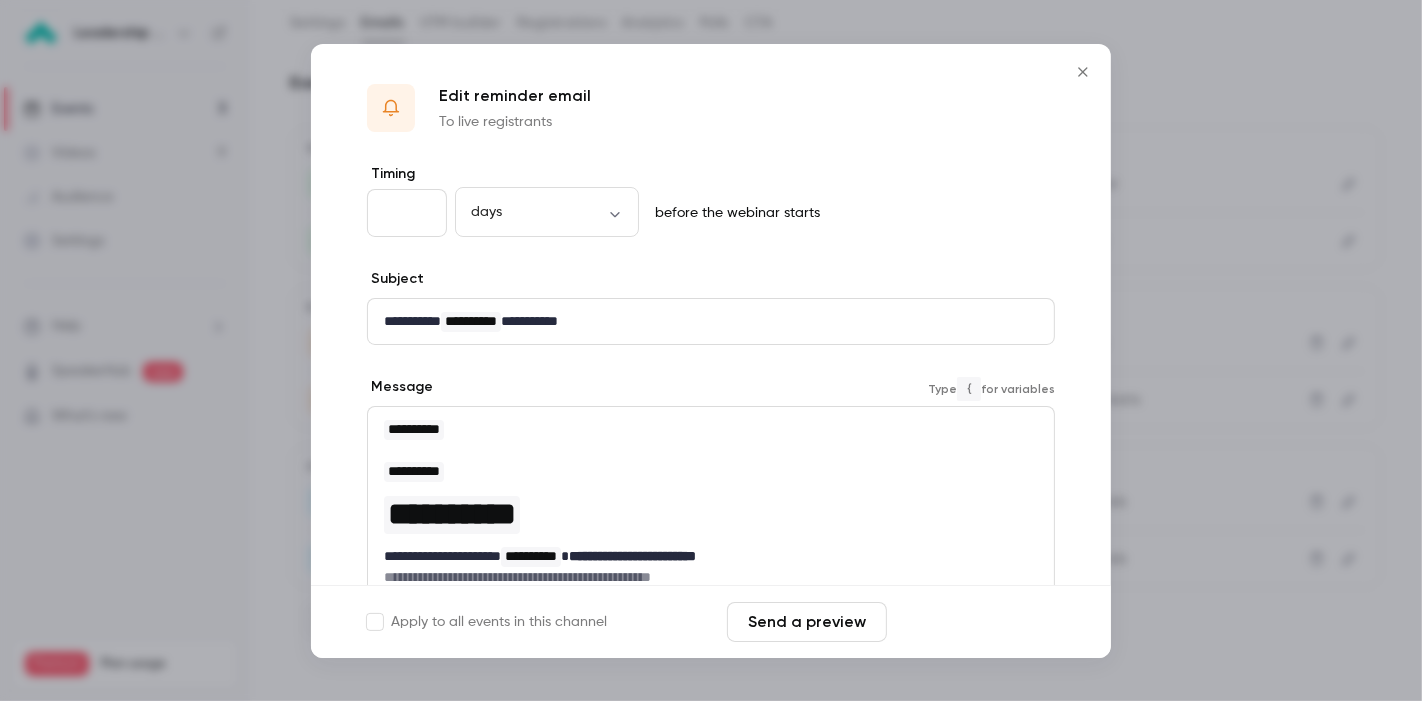 click on "Save changes" at bounding box center (975, 622) 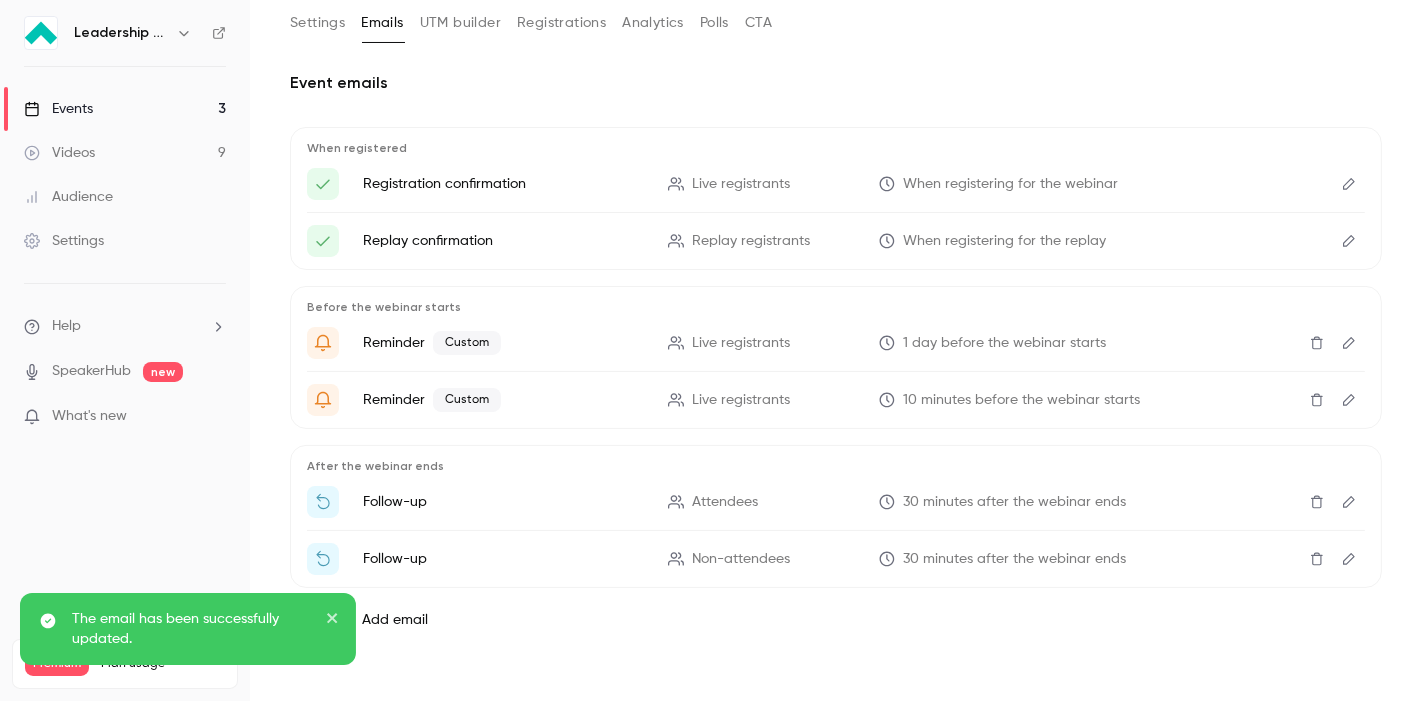 click on "UTM builder" at bounding box center (460, 23) 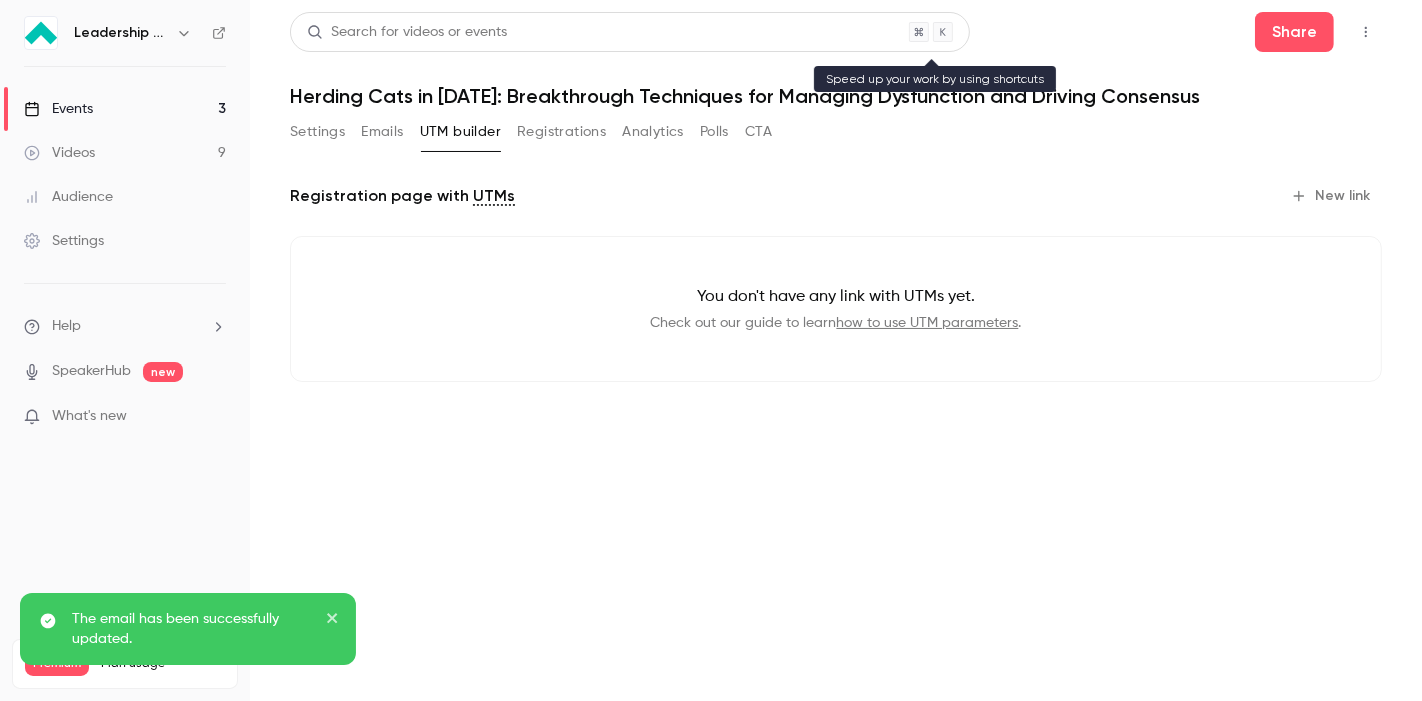 scroll, scrollTop: 0, scrollLeft: 0, axis: both 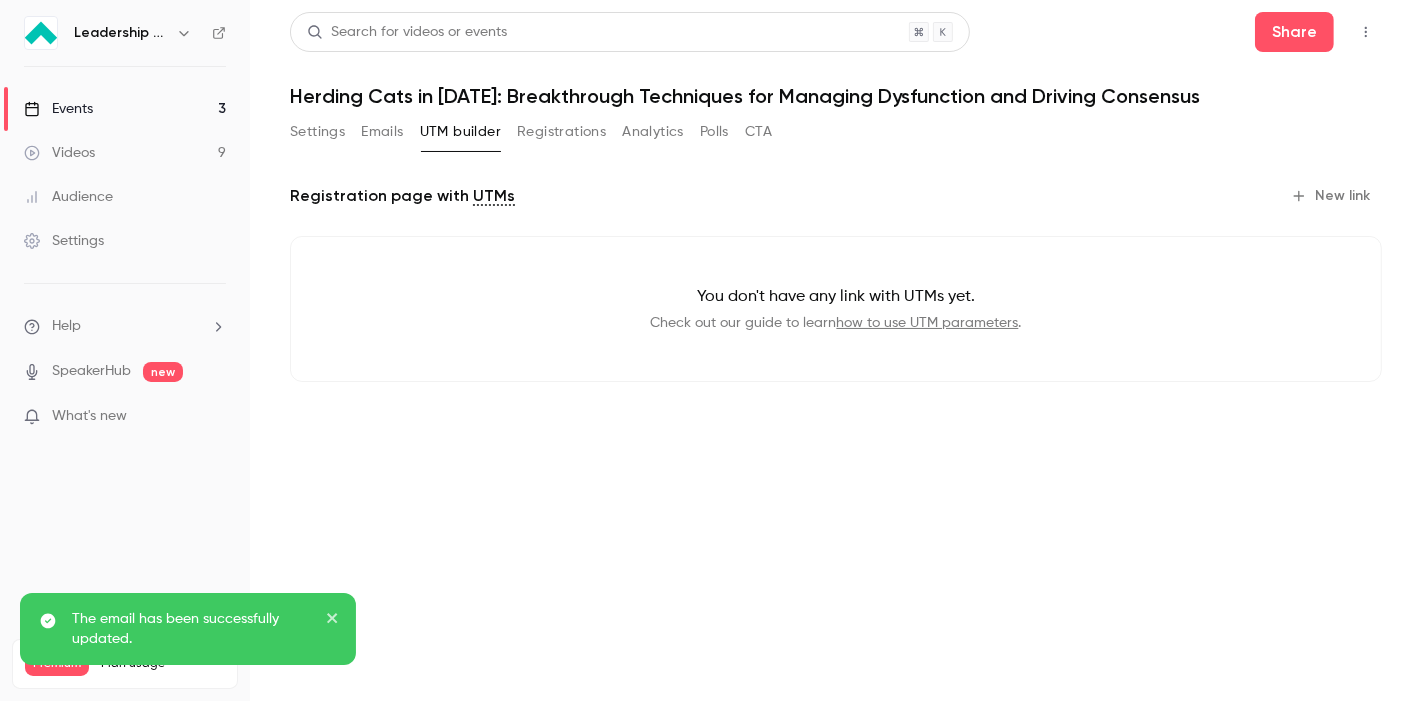 click on "Settings" at bounding box center (317, 132) 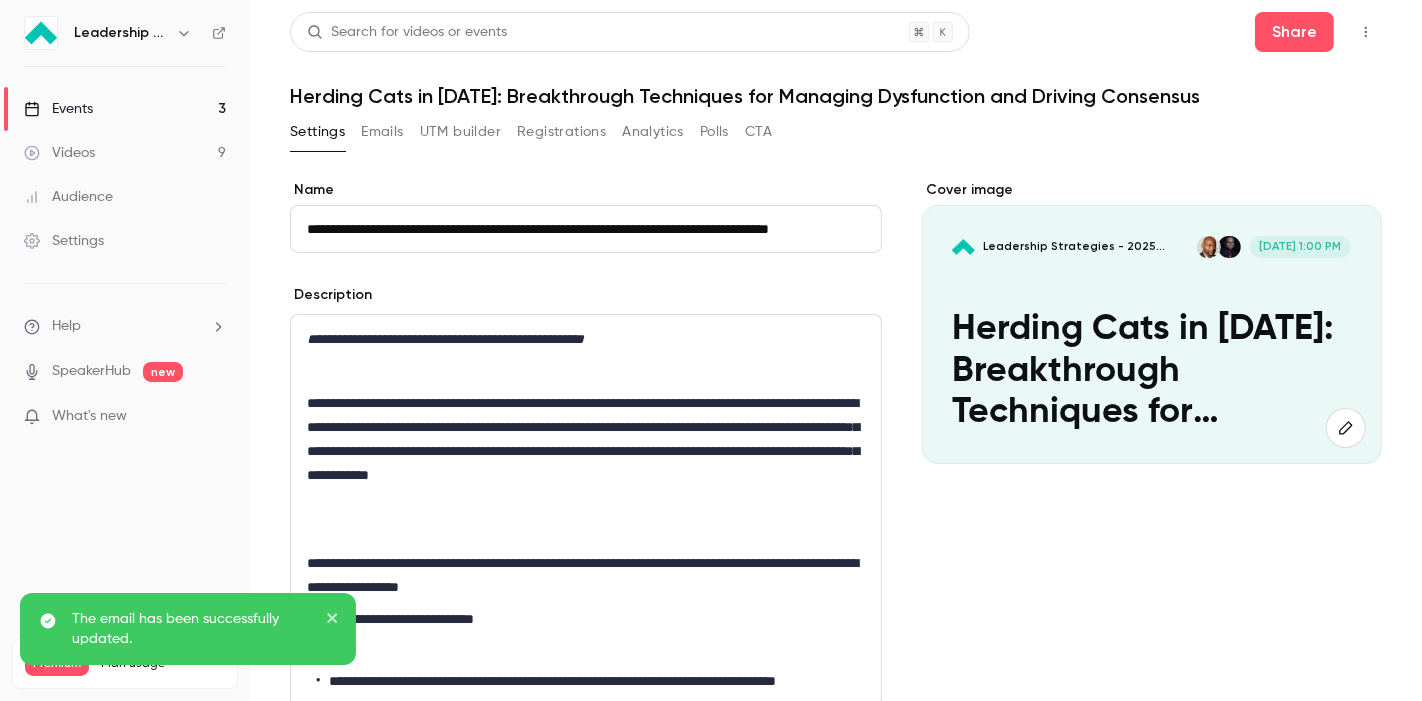 scroll, scrollTop: 0, scrollLeft: 72, axis: horizontal 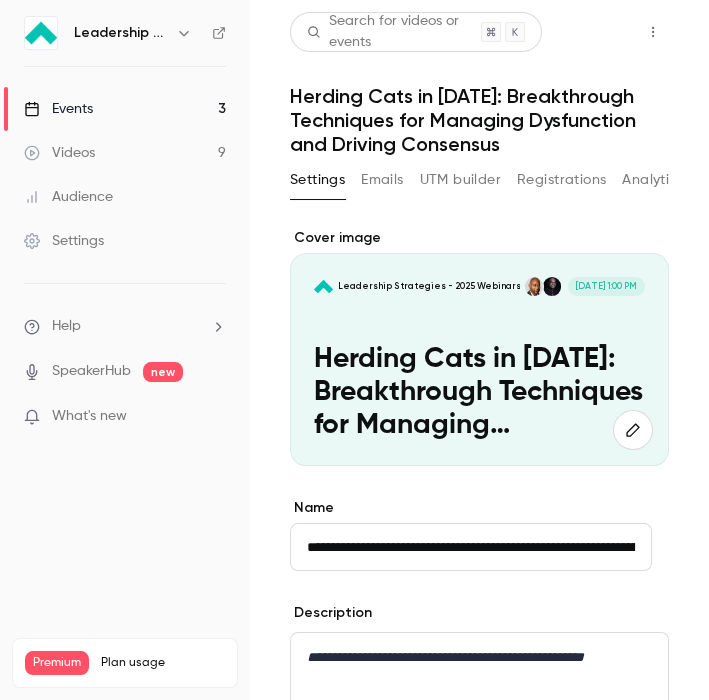 click on "Share" at bounding box center [581, 32] 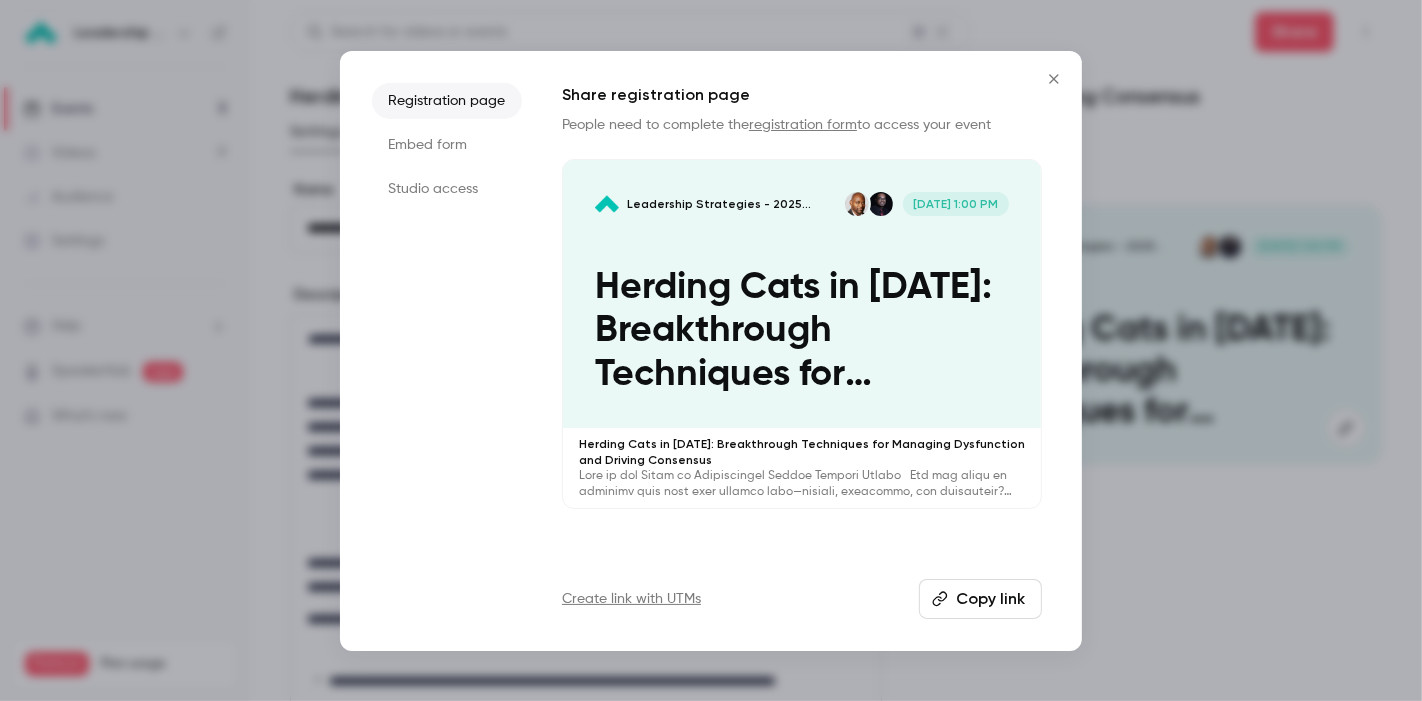 click 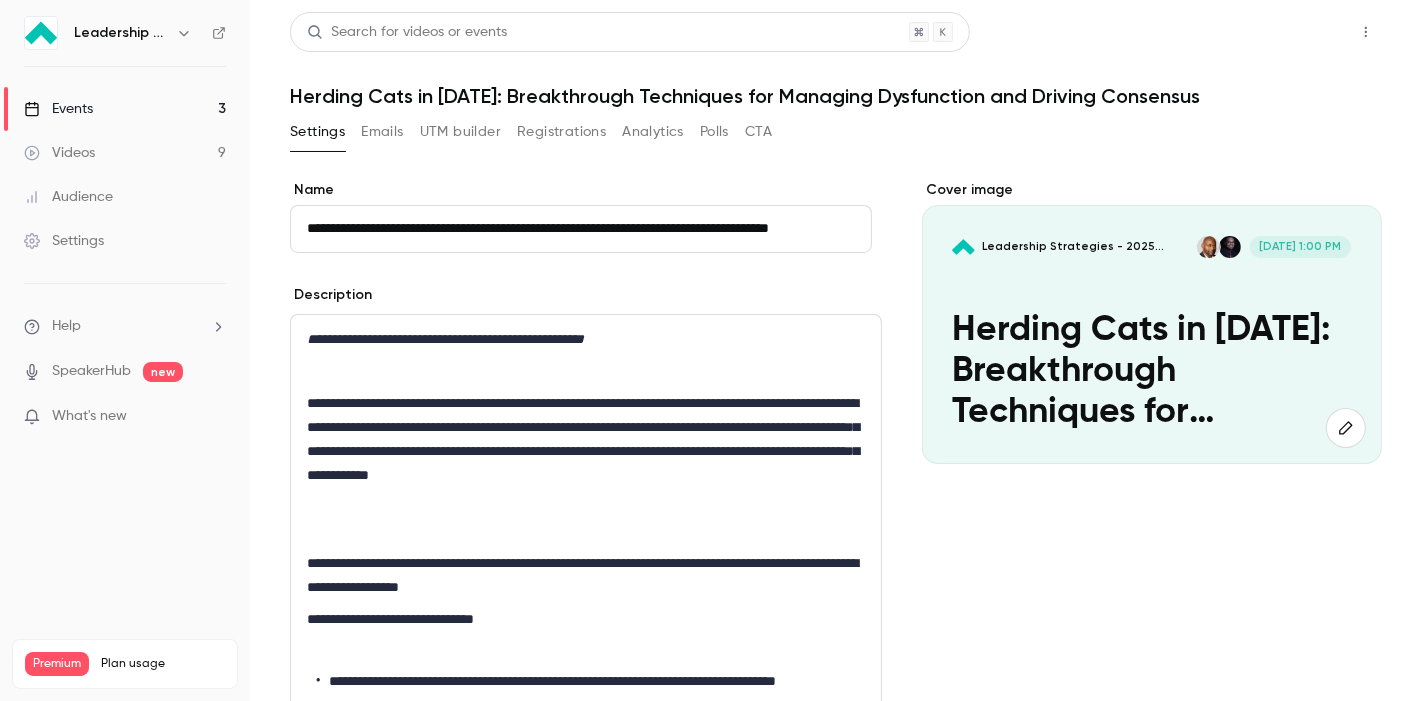 click on "Share" at bounding box center (1294, 32) 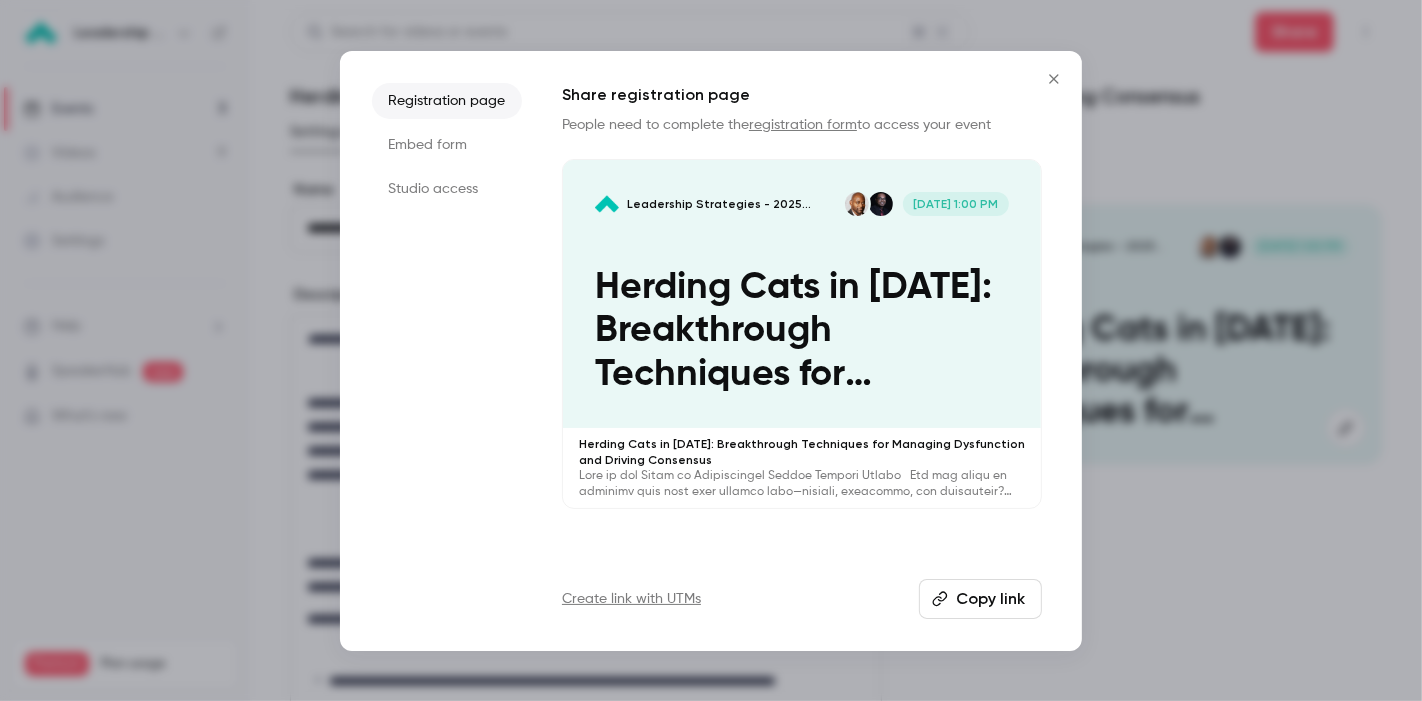 click on "Copy link" at bounding box center (980, 599) 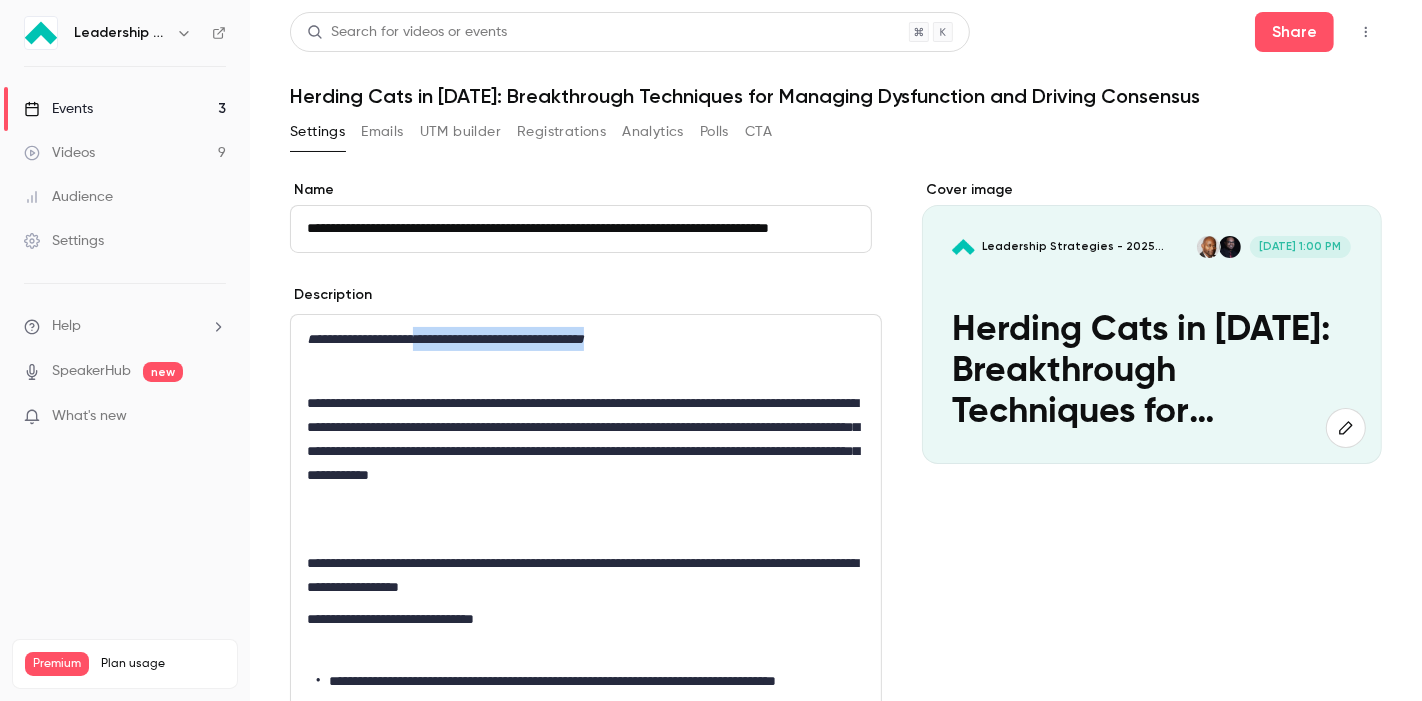 drag, startPoint x: 660, startPoint y: 338, endPoint x: 427, endPoint y: 332, distance: 233.07724 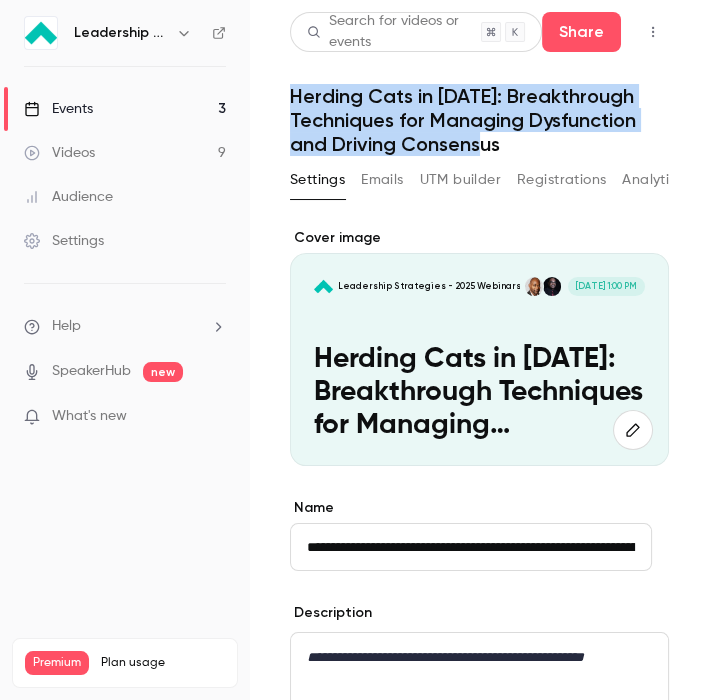 drag, startPoint x: 294, startPoint y: 92, endPoint x: 502, endPoint y: 147, distance: 215.14879 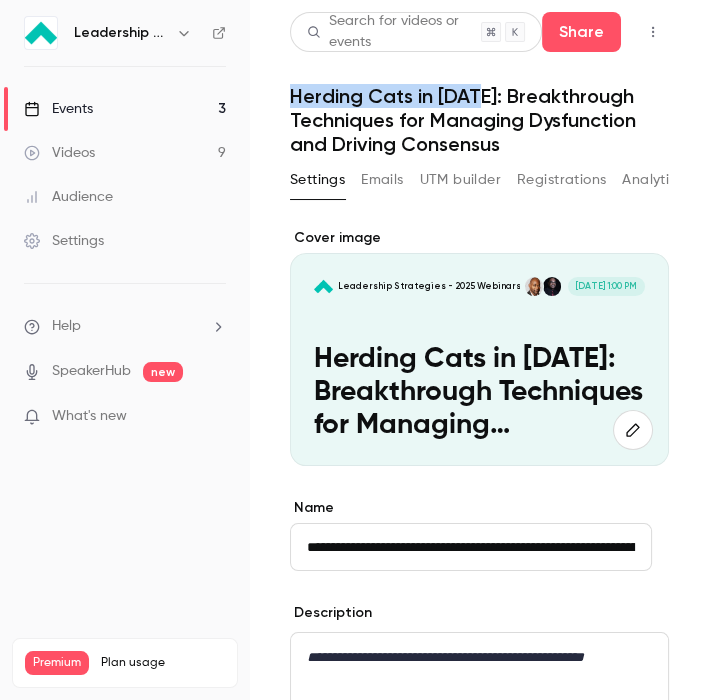 drag, startPoint x: 480, startPoint y: 87, endPoint x: 283, endPoint y: 104, distance: 197.73215 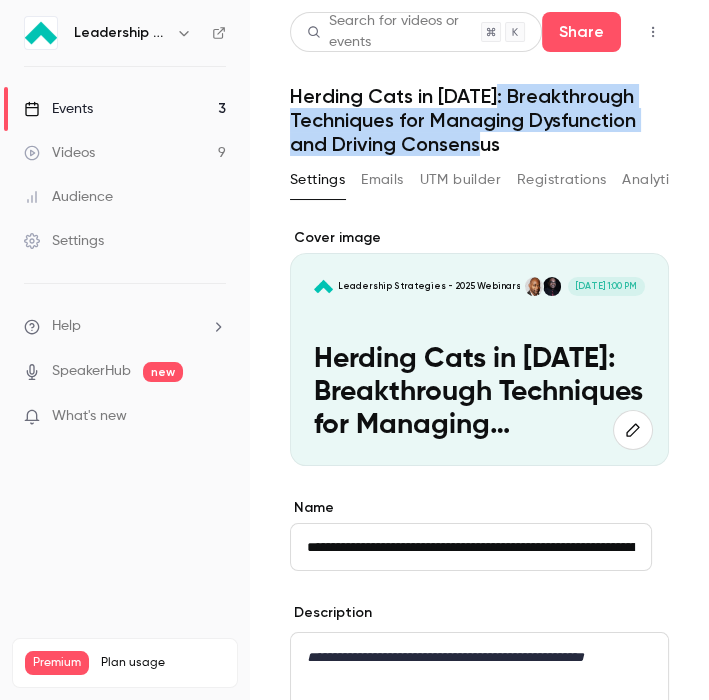 drag, startPoint x: 506, startPoint y: 143, endPoint x: 494, endPoint y: 84, distance: 60.207973 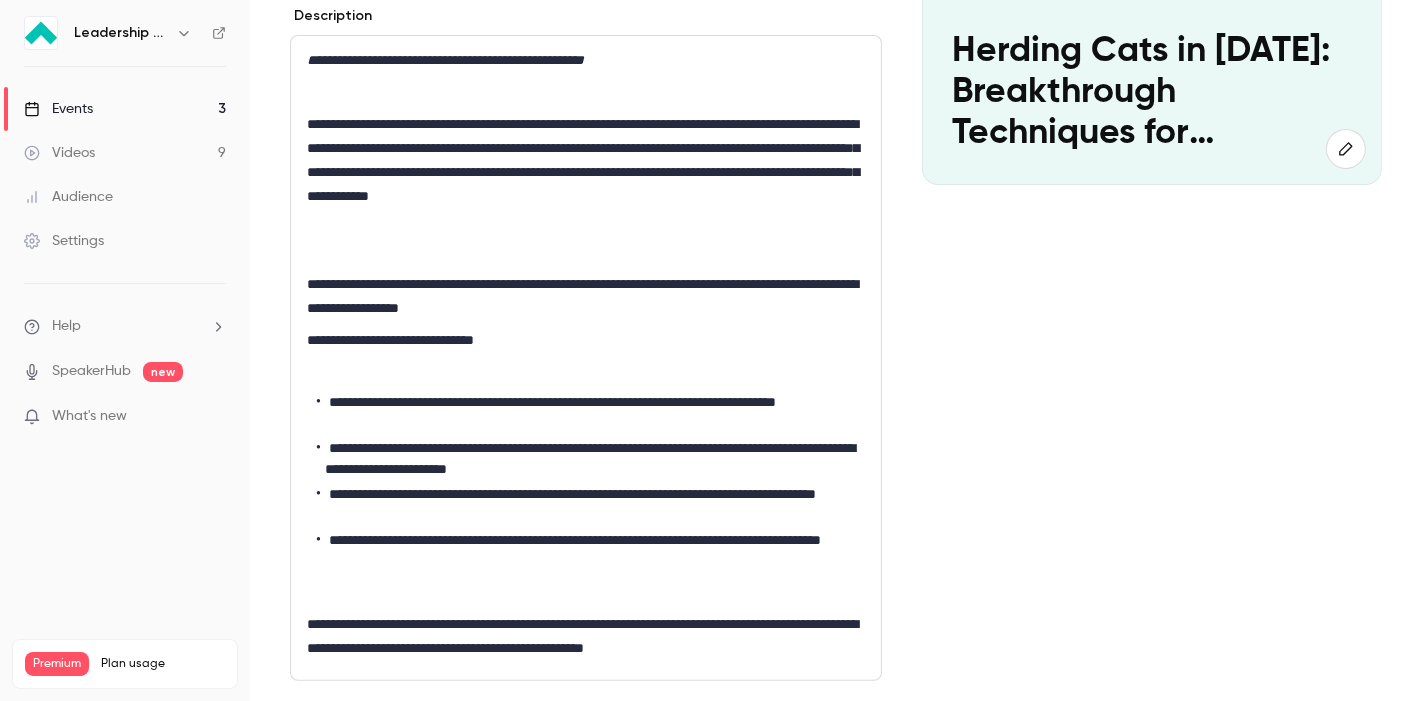 scroll, scrollTop: 0, scrollLeft: 0, axis: both 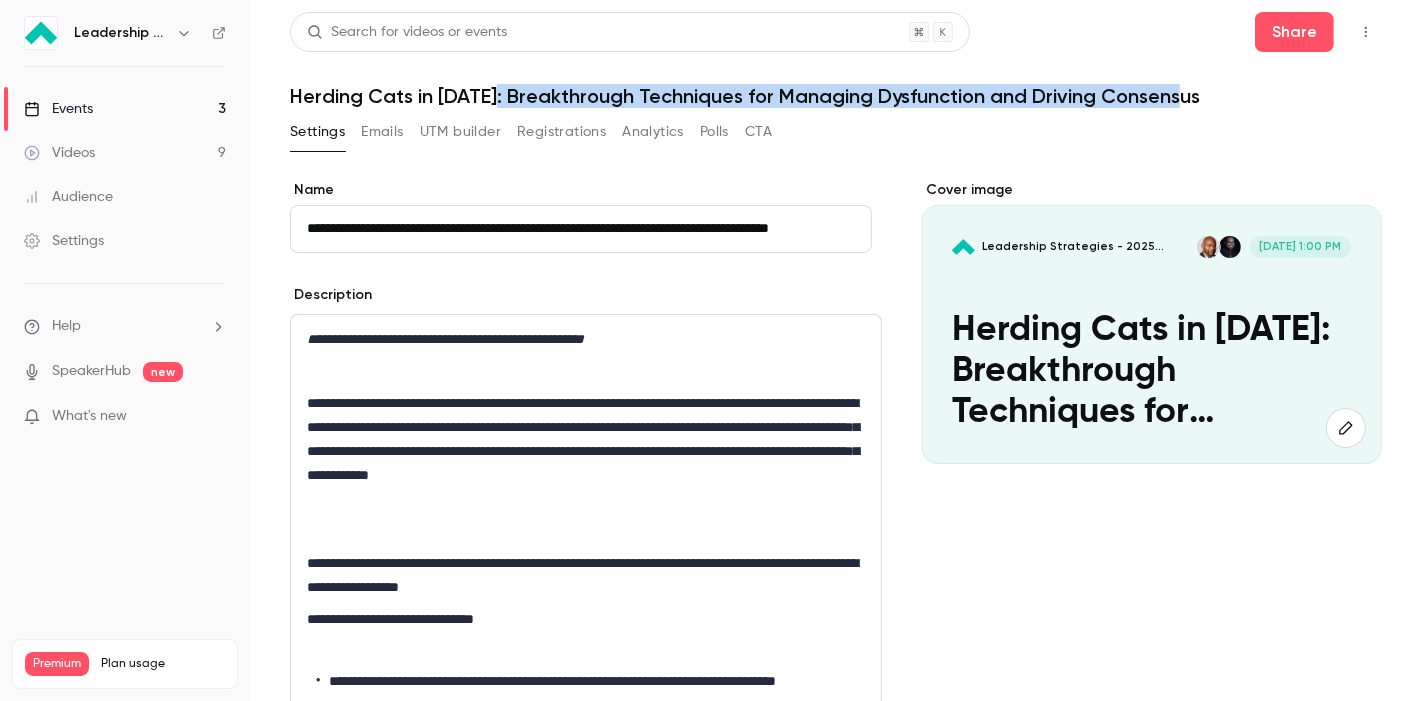 click 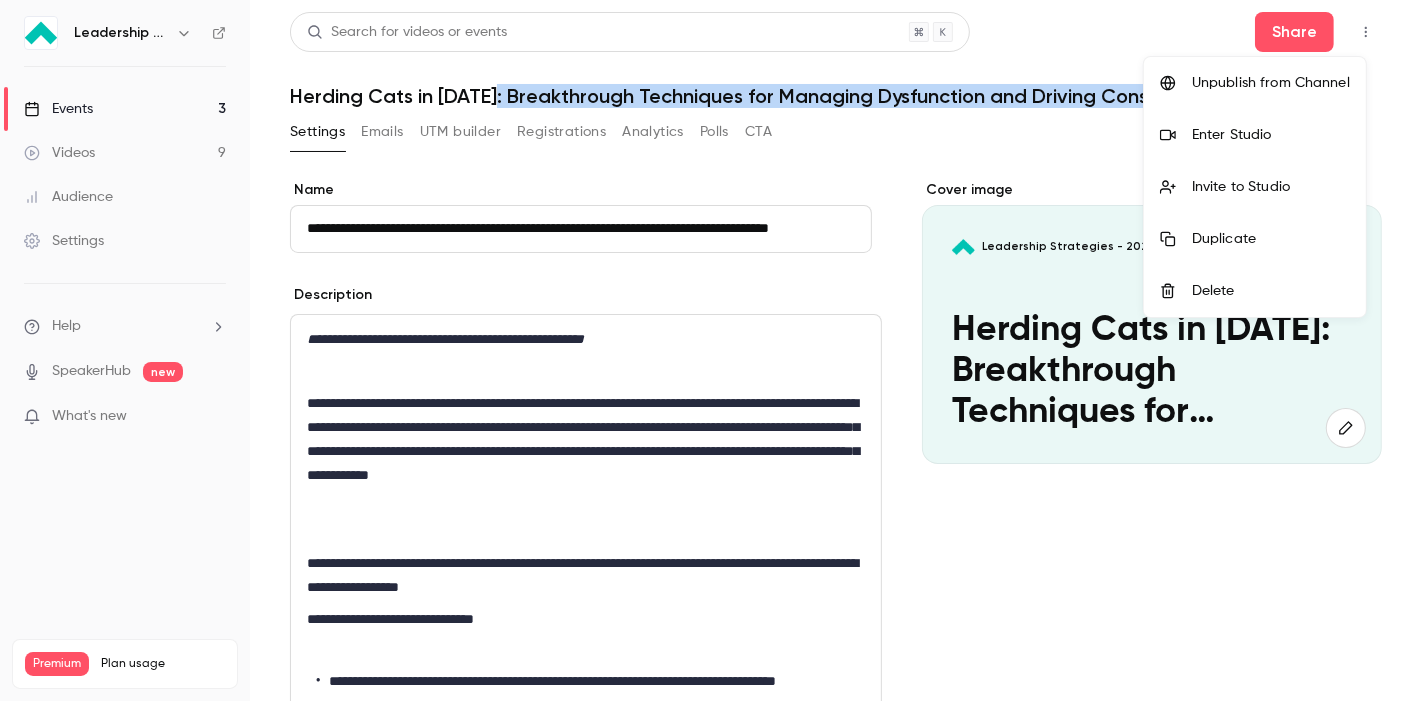 click on "Invite to Studio" at bounding box center (1271, 187) 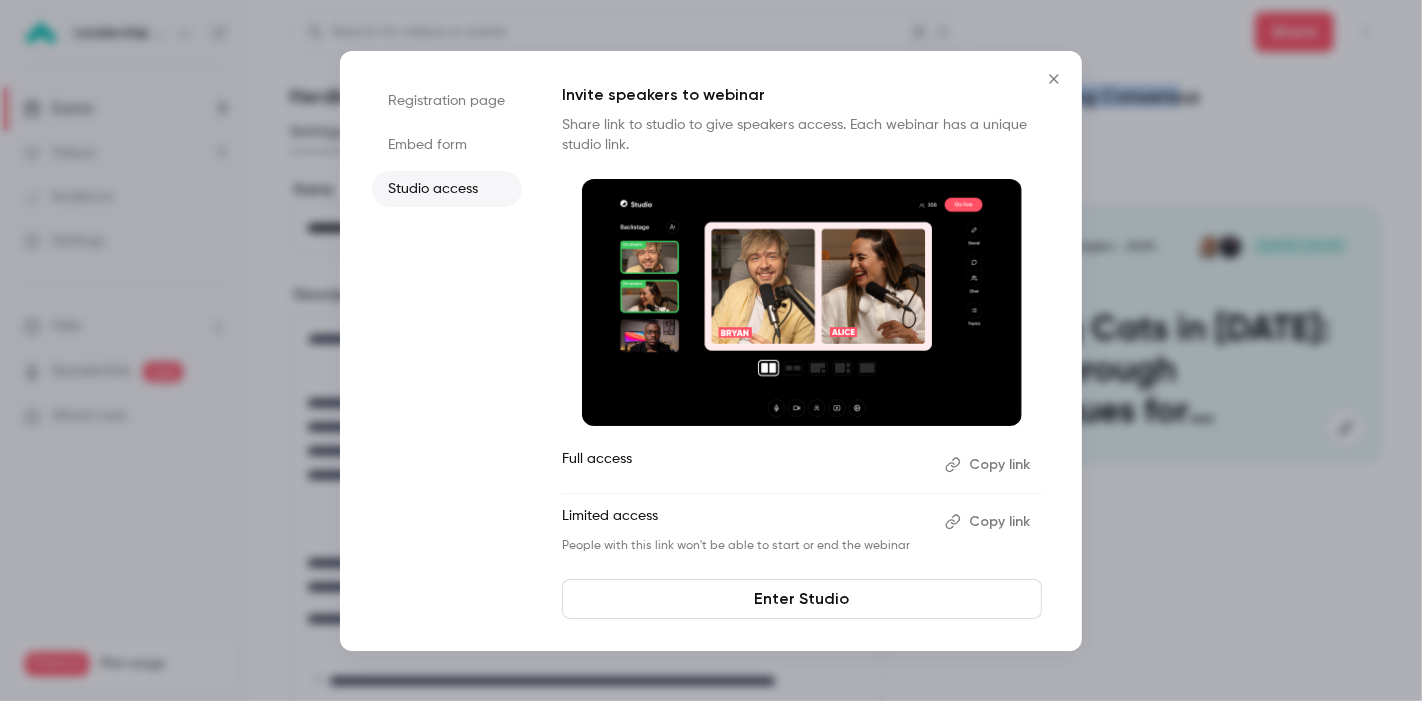 click on "Copy link" at bounding box center [989, 465] 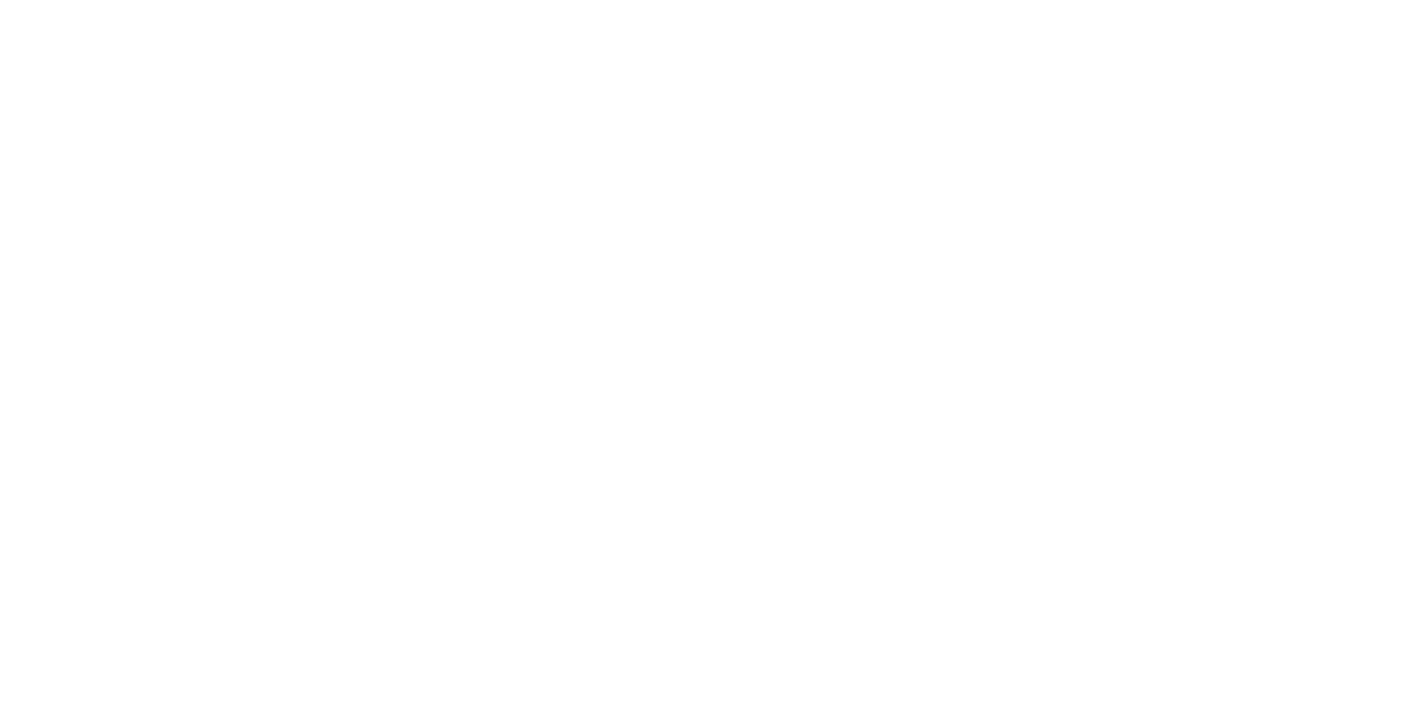 scroll, scrollTop: 0, scrollLeft: 0, axis: both 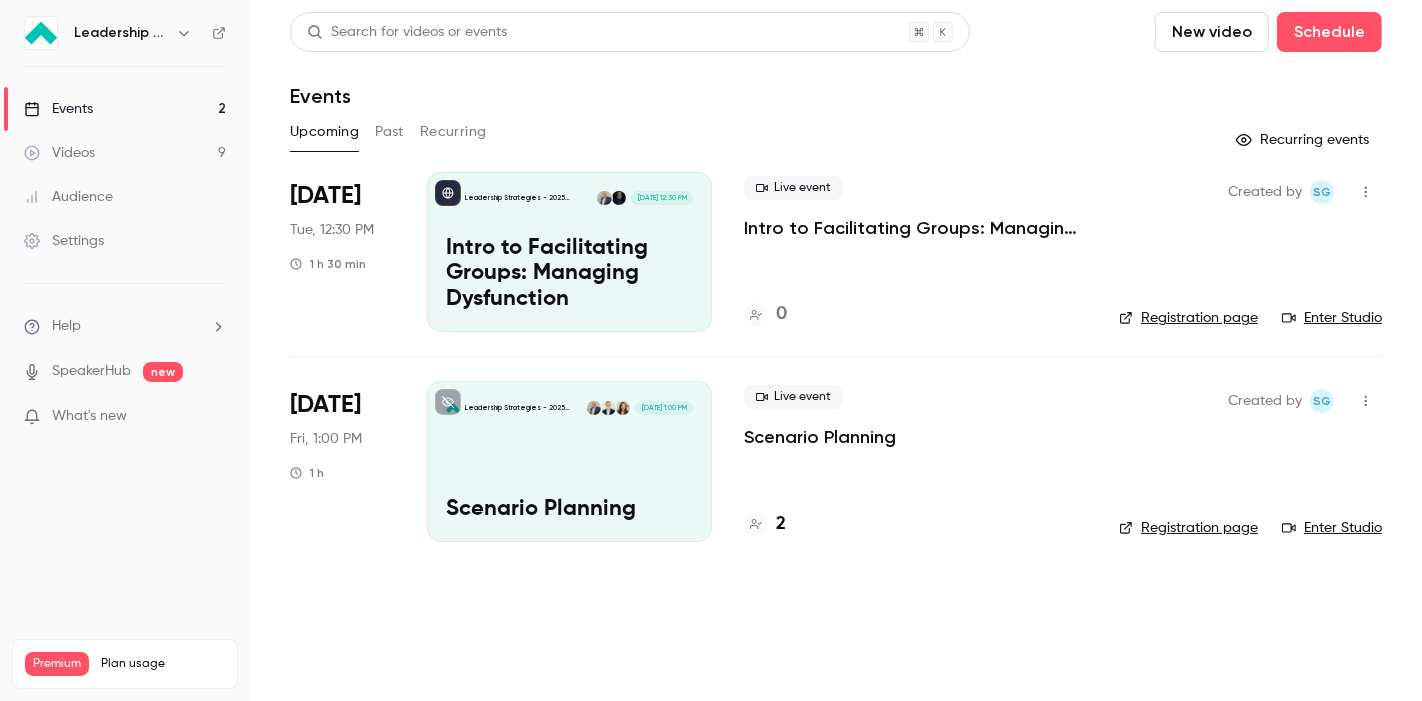 click on "Intro to Facilitating Groups: Managing Dysfunction" at bounding box center [569, 274] 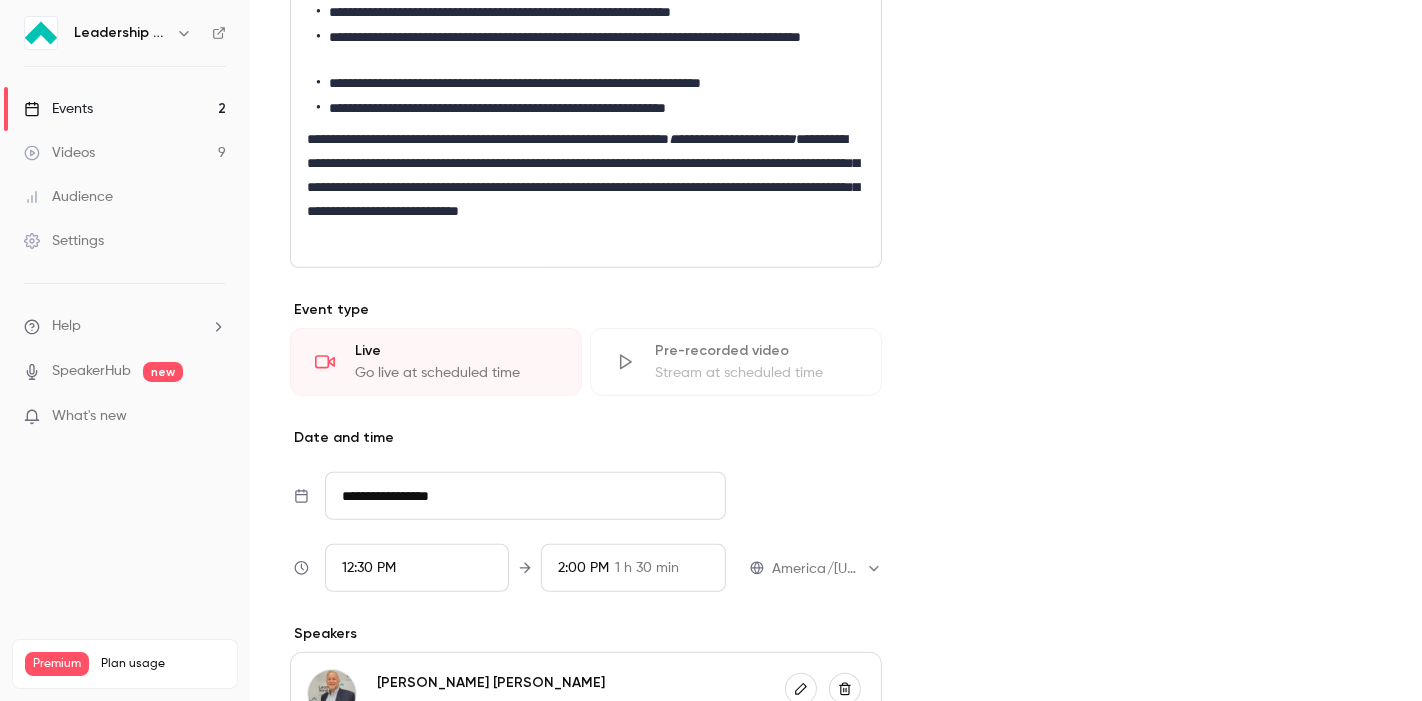 scroll, scrollTop: 666, scrollLeft: 0, axis: vertical 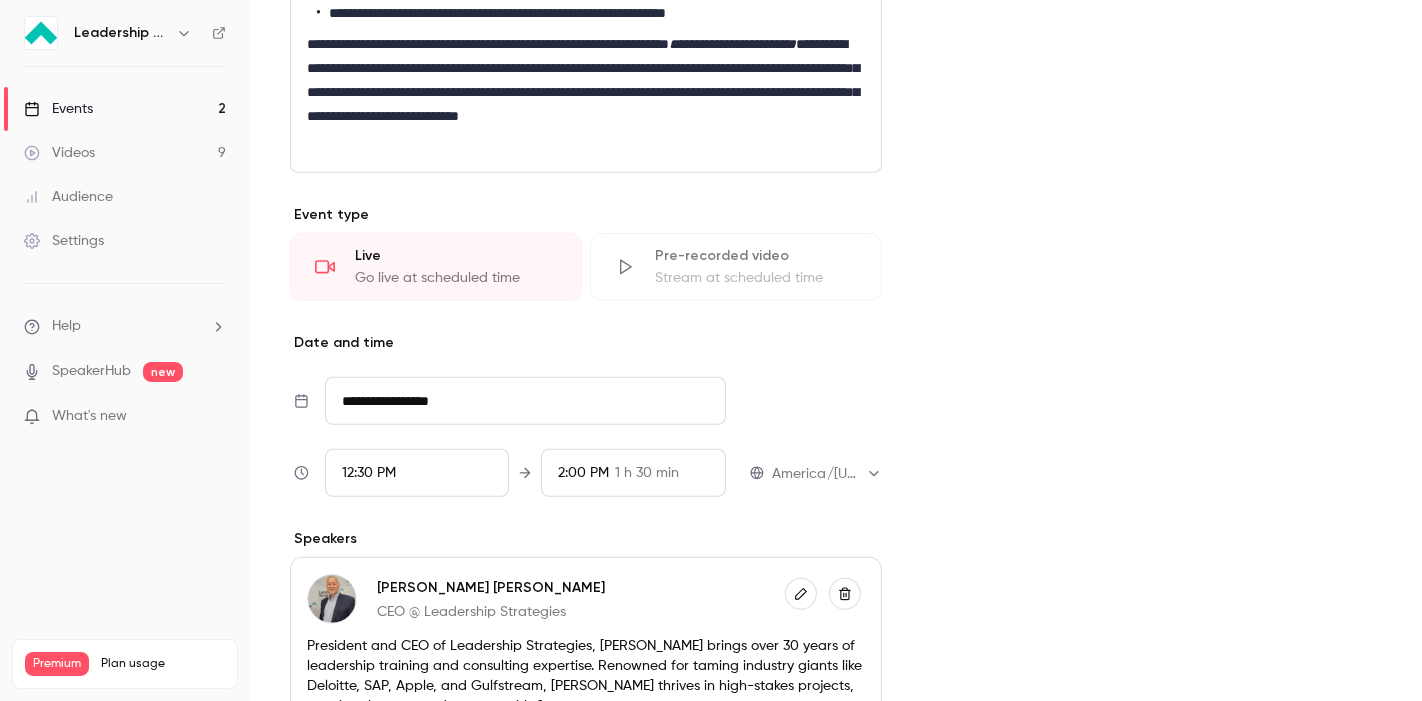 click on "12:30 PM" at bounding box center [417, 473] 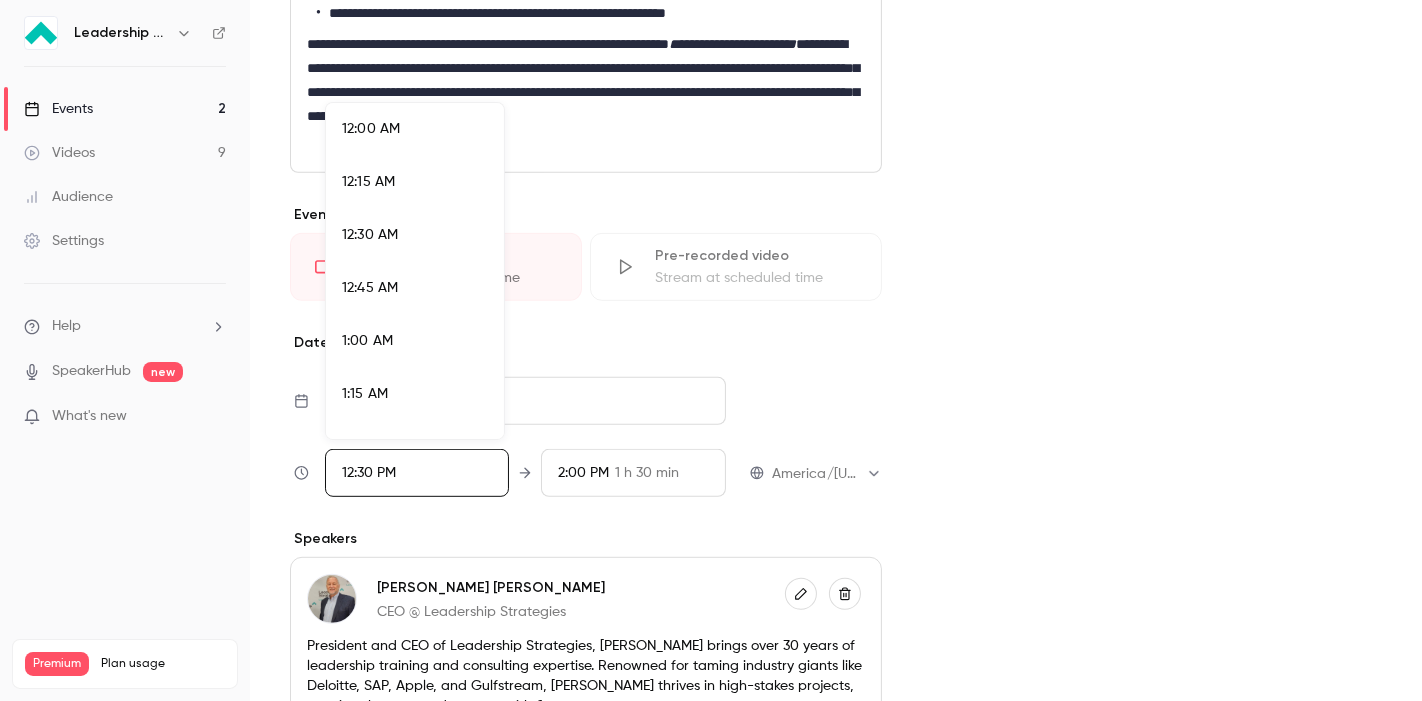 scroll, scrollTop: 2508, scrollLeft: 0, axis: vertical 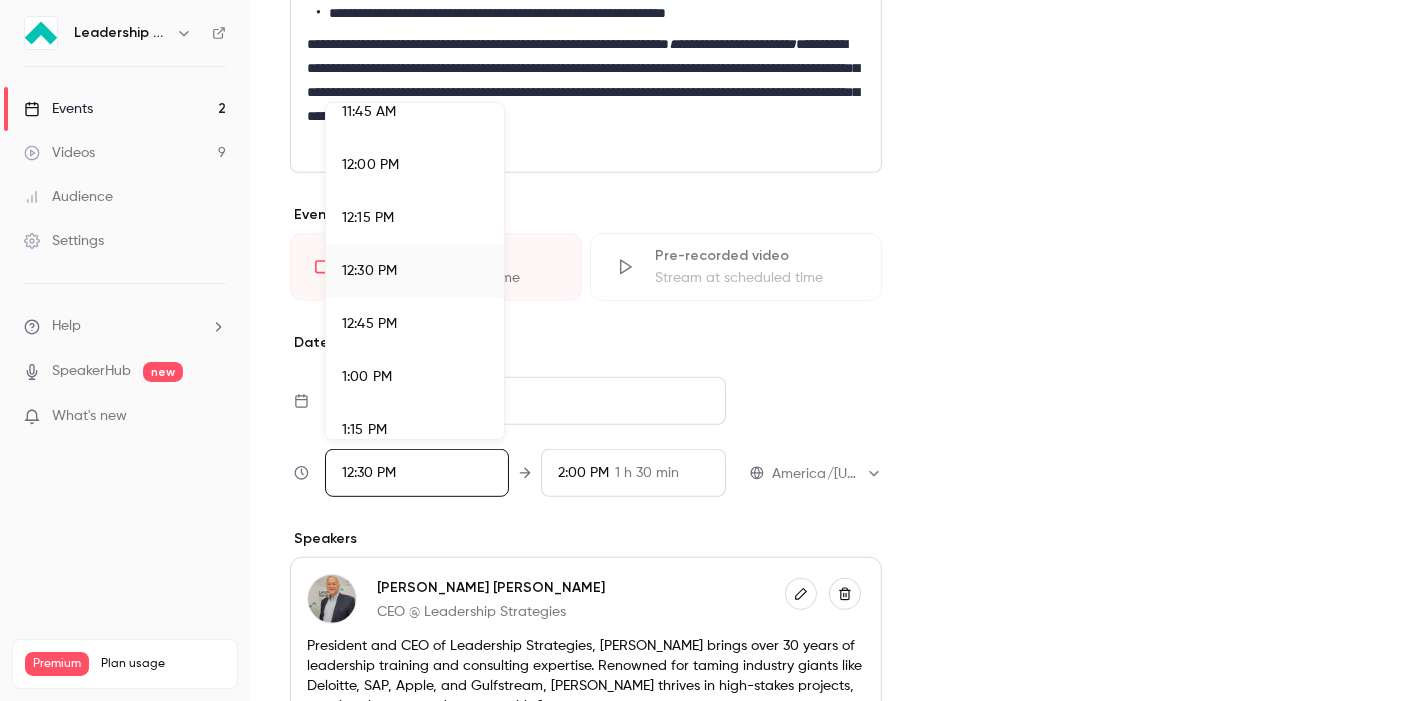 click on "1:00 PM" at bounding box center [367, 377] 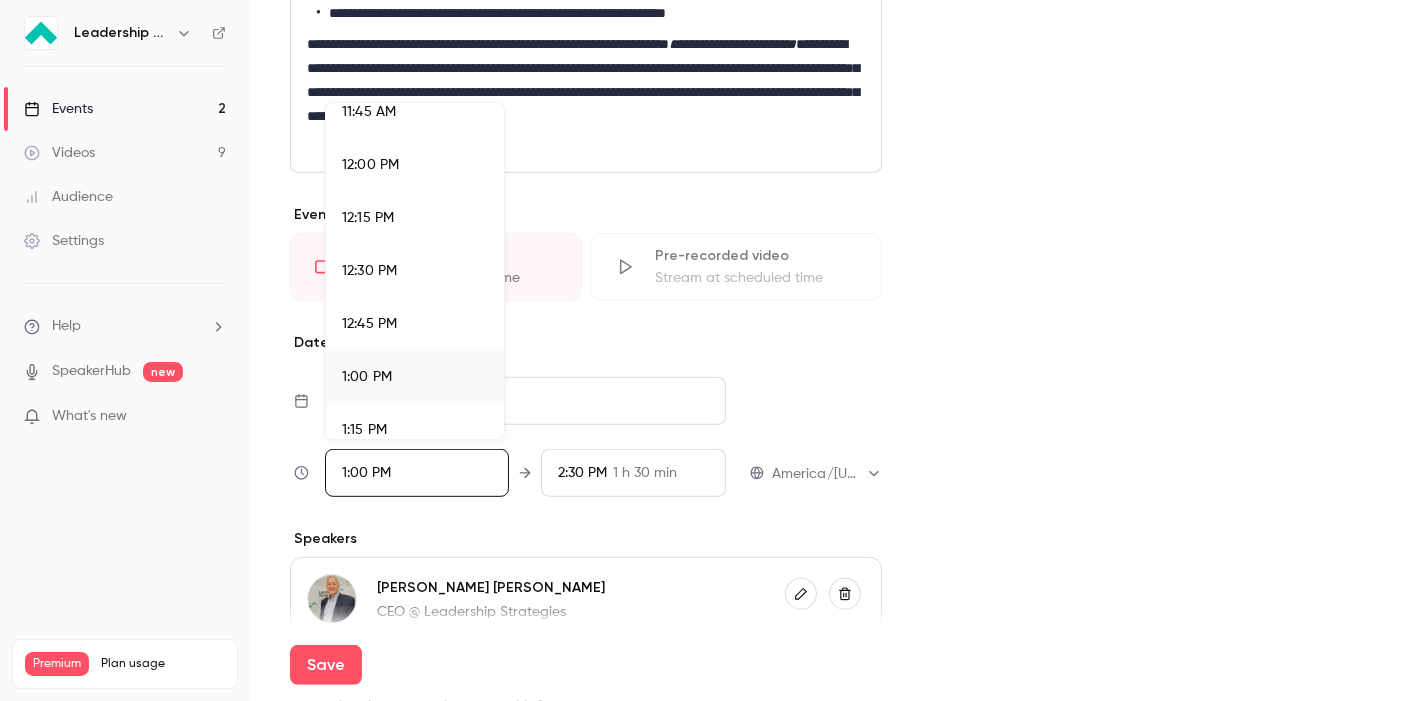 click at bounding box center [711, 350] 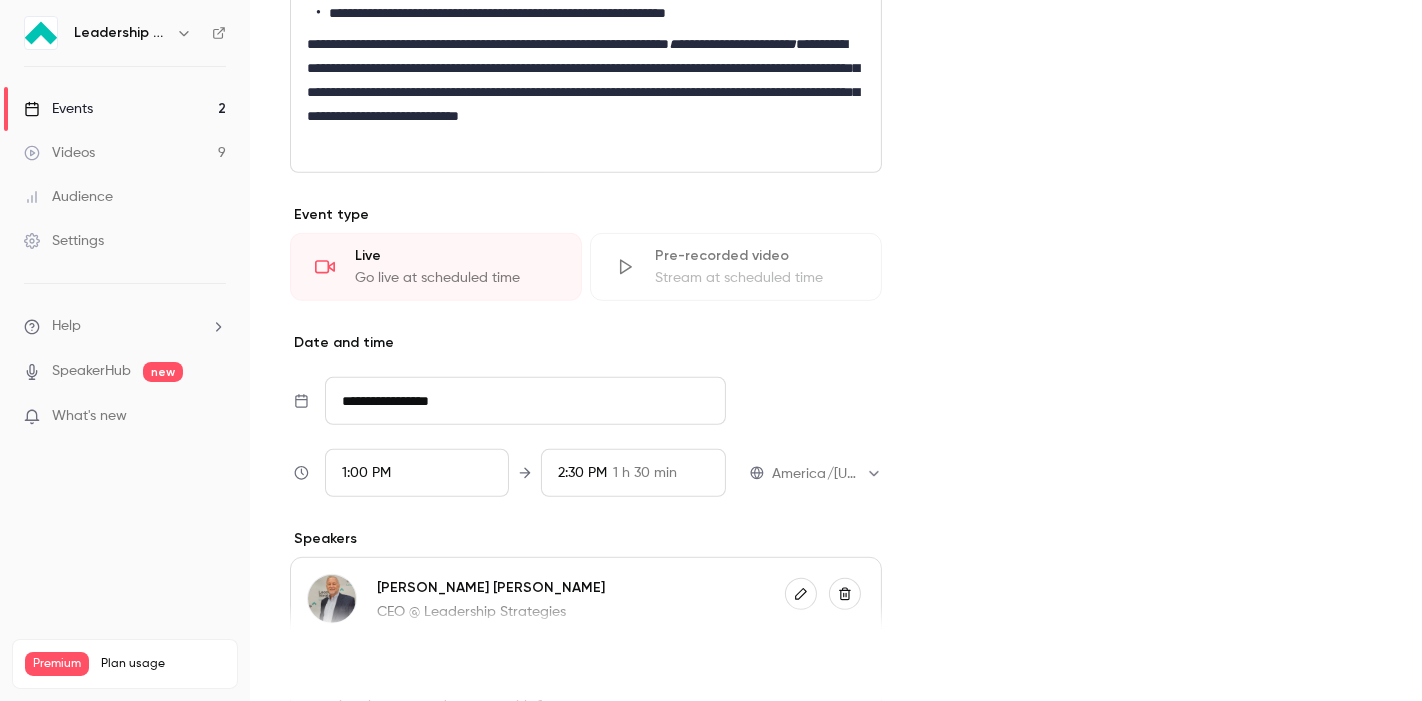 click on "Save" at bounding box center (326, 665) 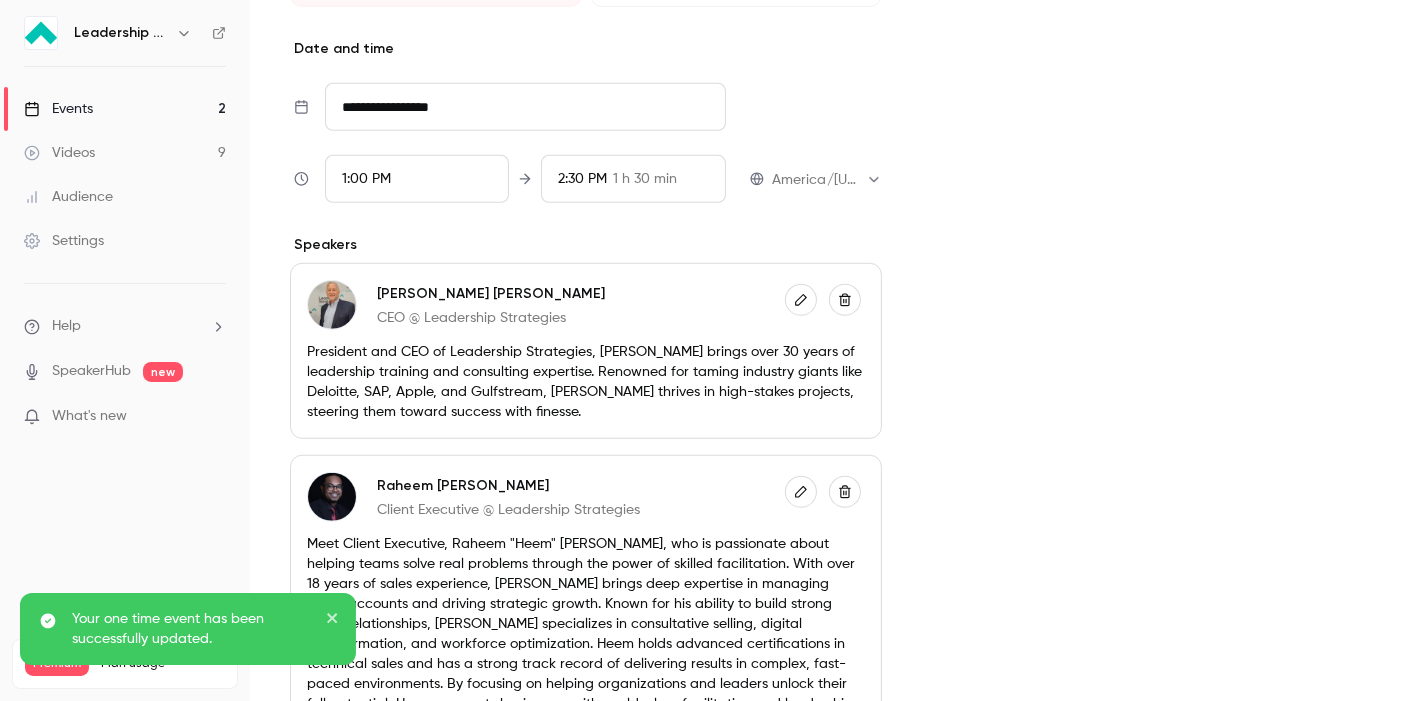 scroll, scrollTop: 807, scrollLeft: 0, axis: vertical 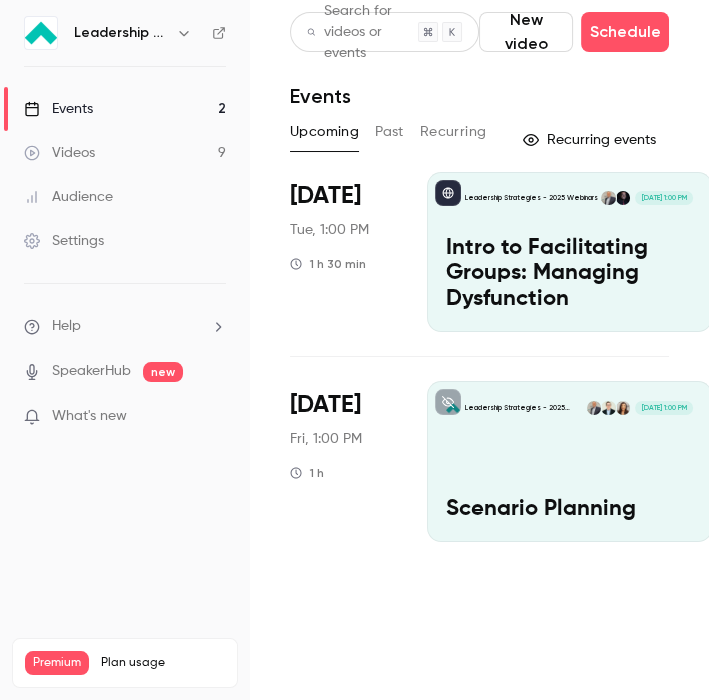 click on "Intro to Facilitating Groups: Managing Dysfunction" at bounding box center [569, 274] 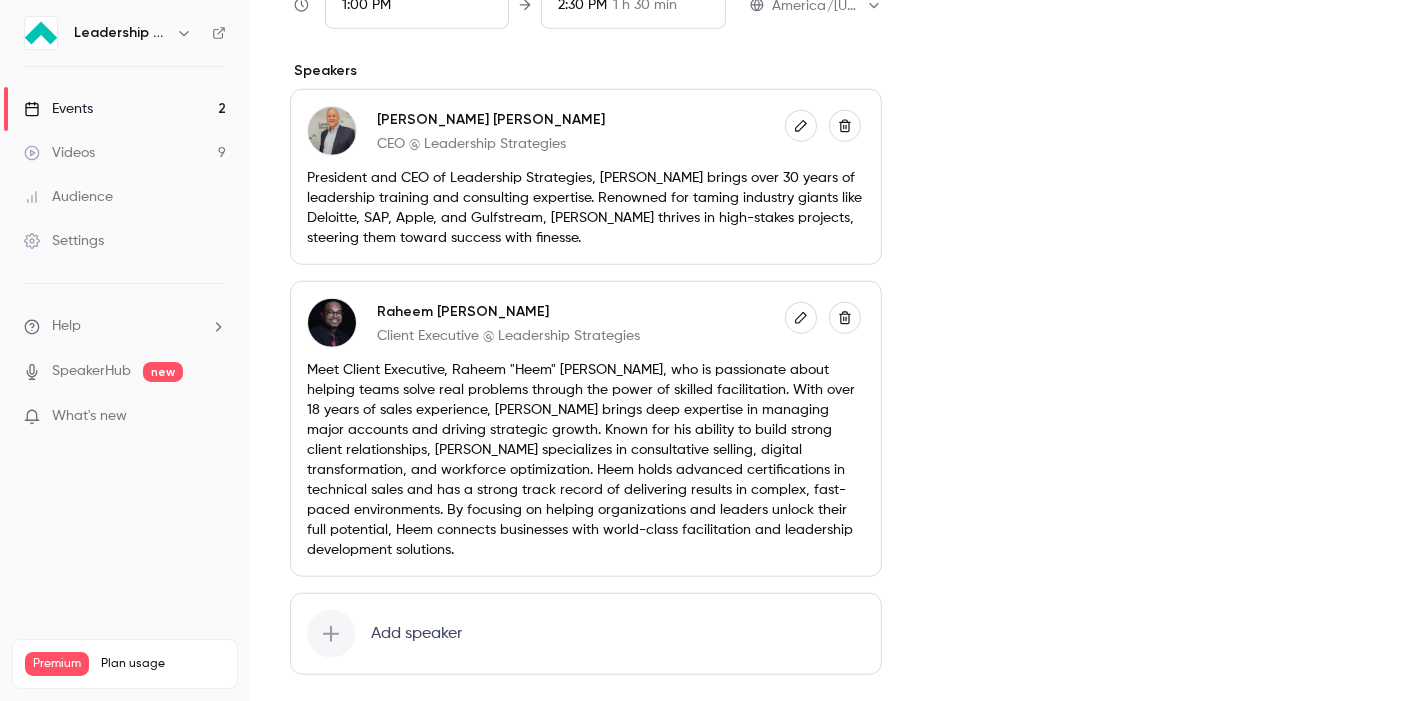 scroll, scrollTop: 1251, scrollLeft: 0, axis: vertical 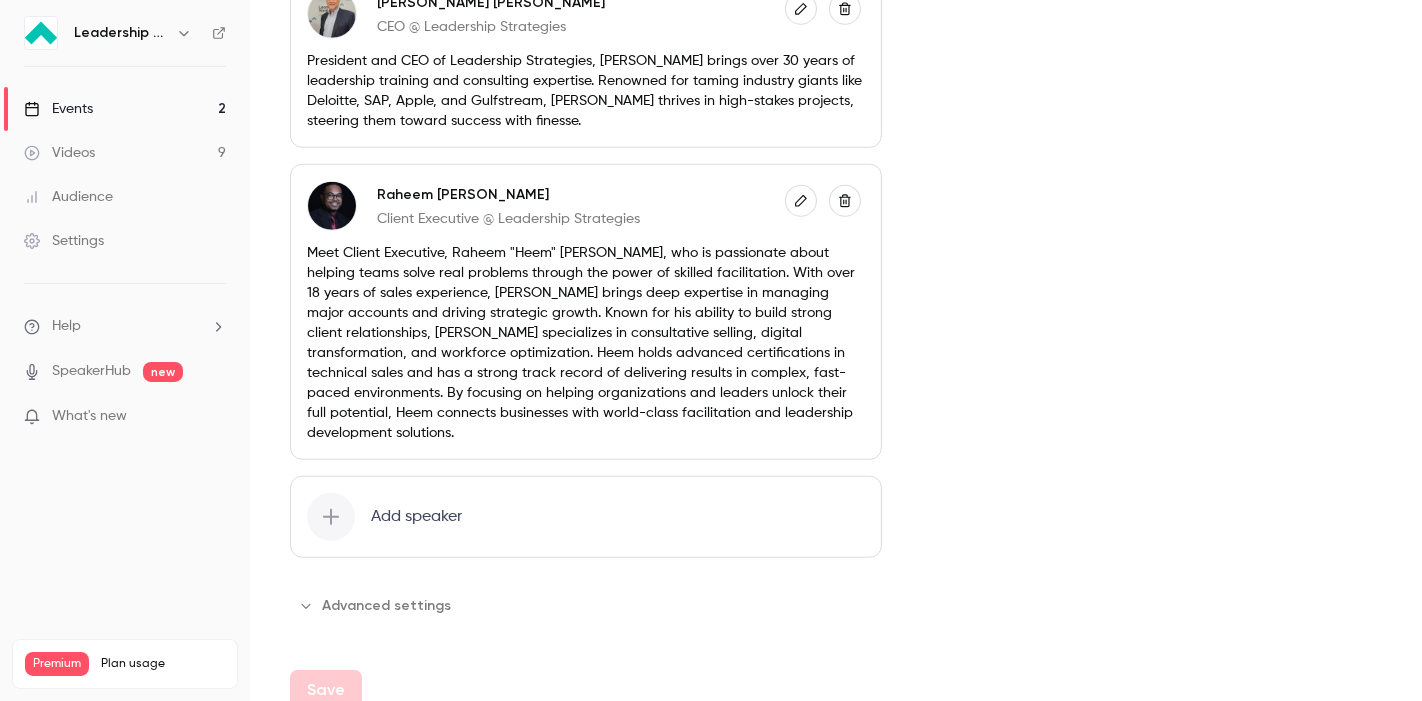click 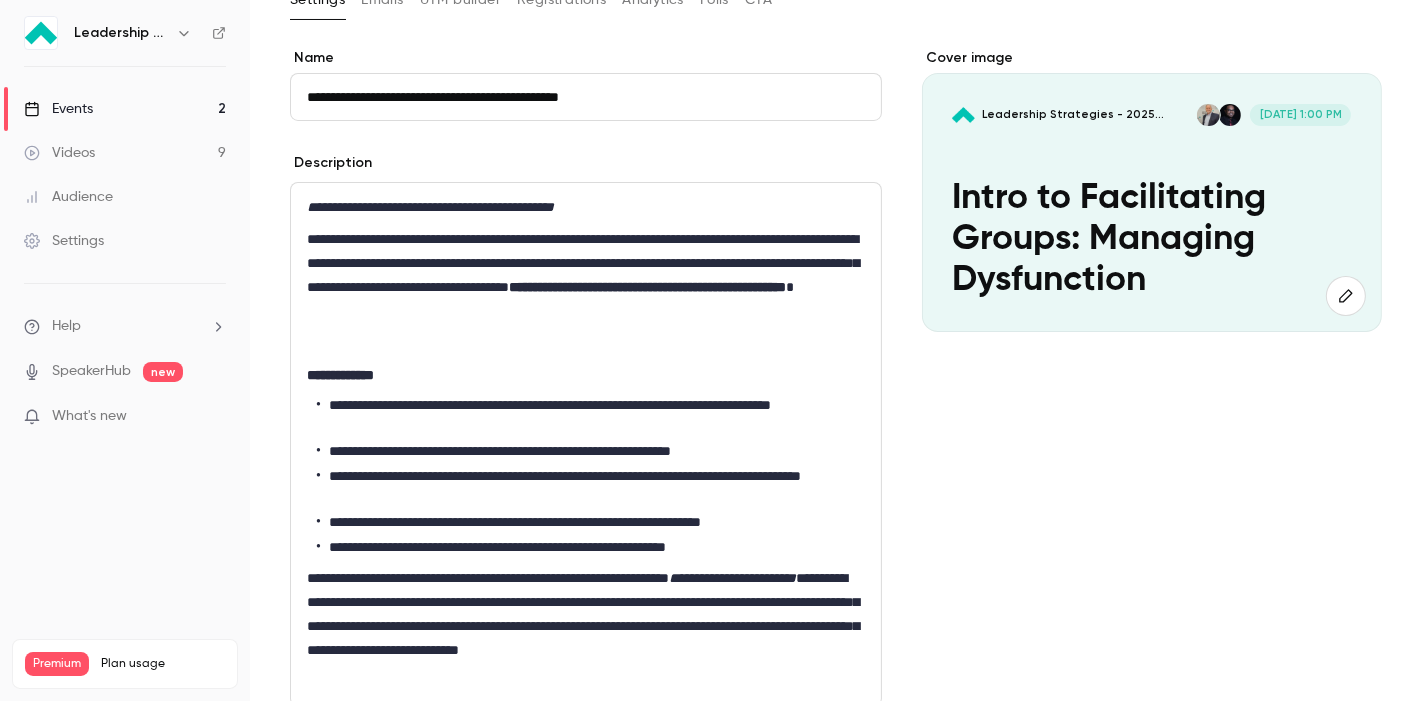 scroll, scrollTop: 0, scrollLeft: 0, axis: both 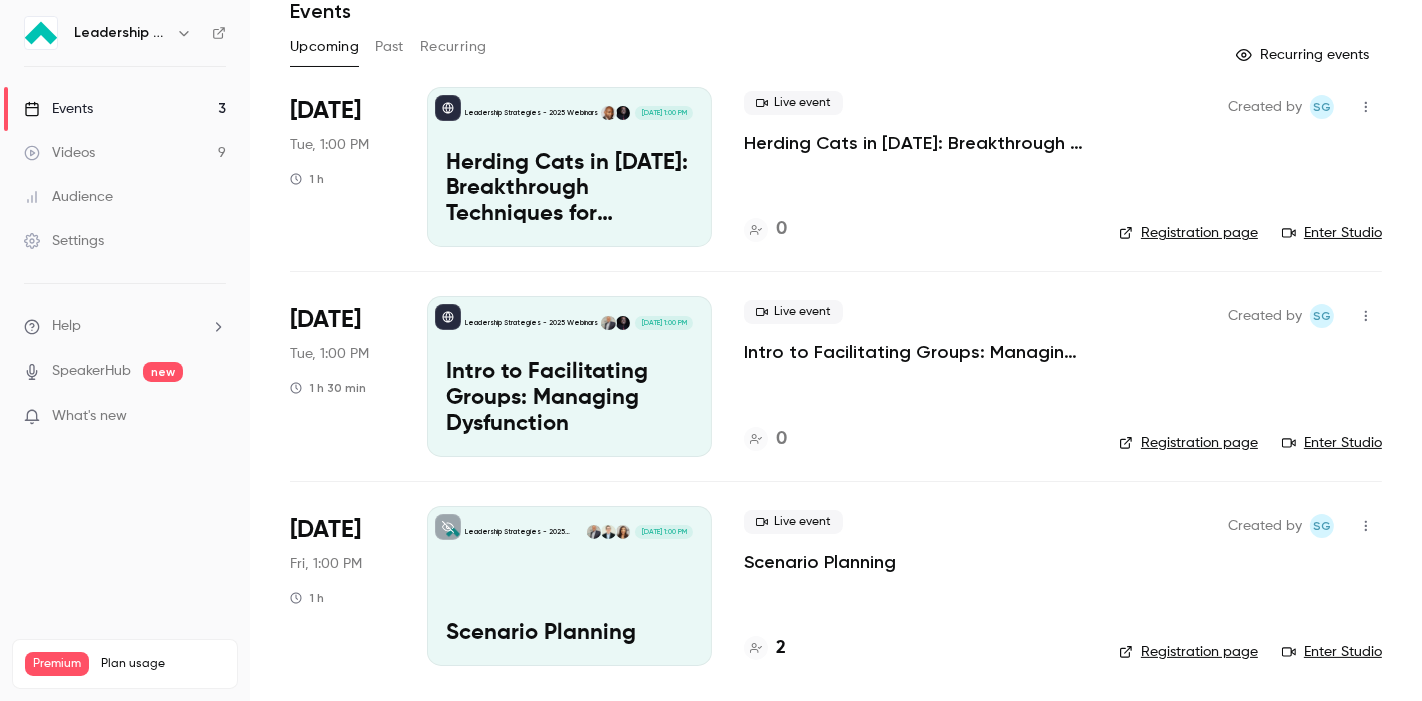 click on "Intro to Facilitating Groups: Managing Dysfunction" at bounding box center (569, 398) 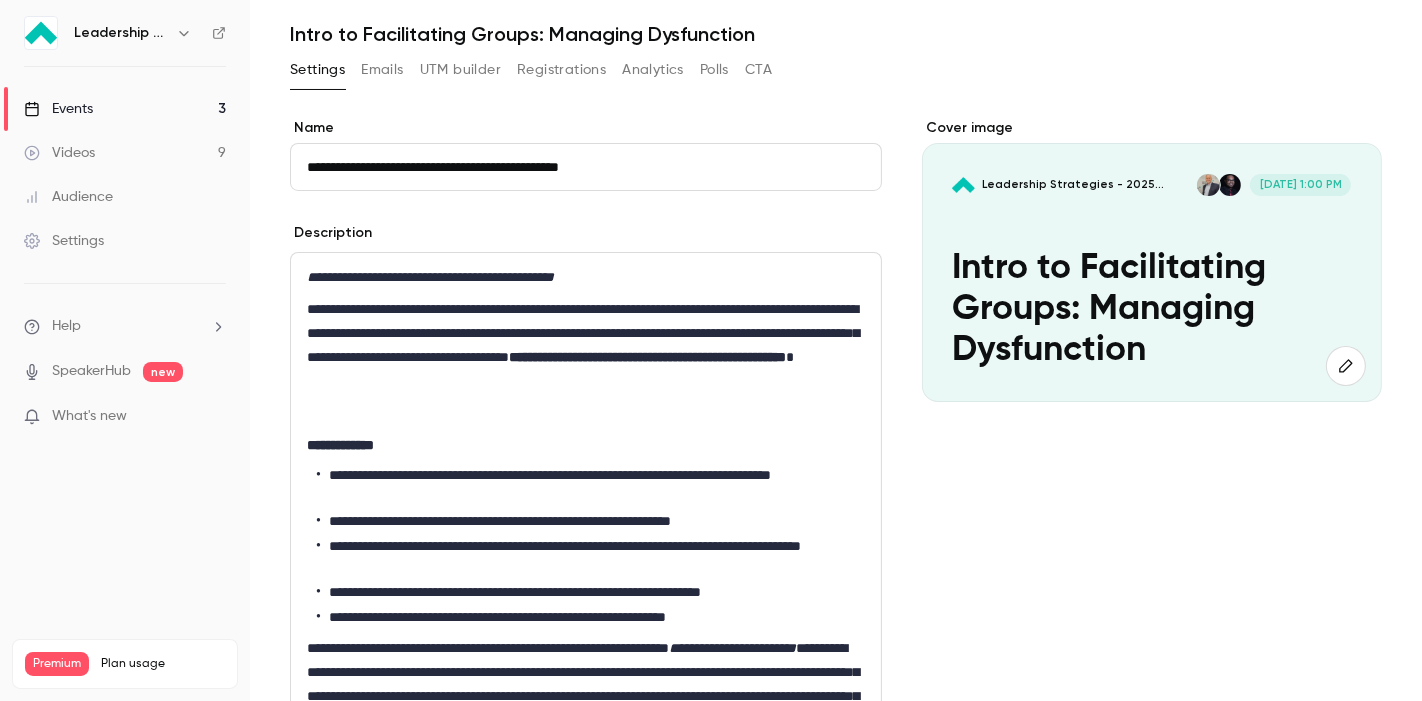 scroll, scrollTop: 0, scrollLeft: 0, axis: both 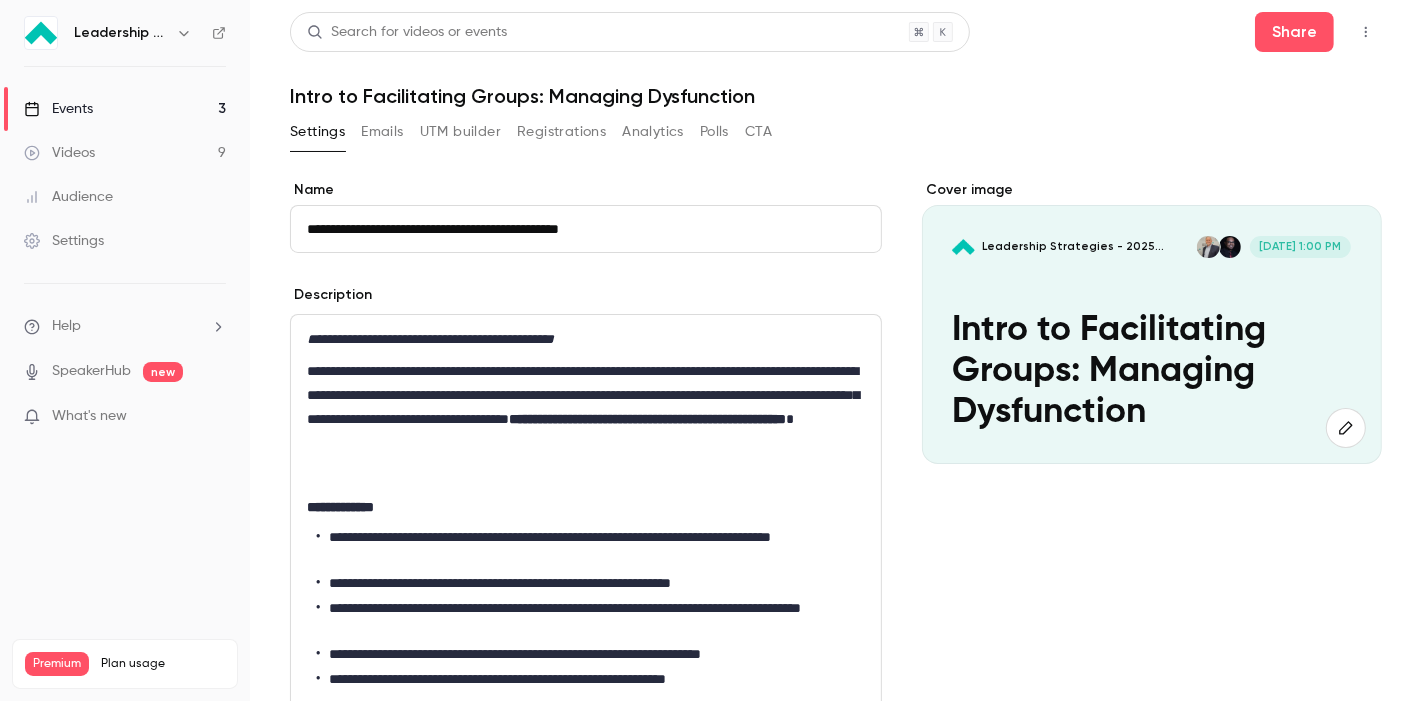 click on "Emails" at bounding box center (382, 132) 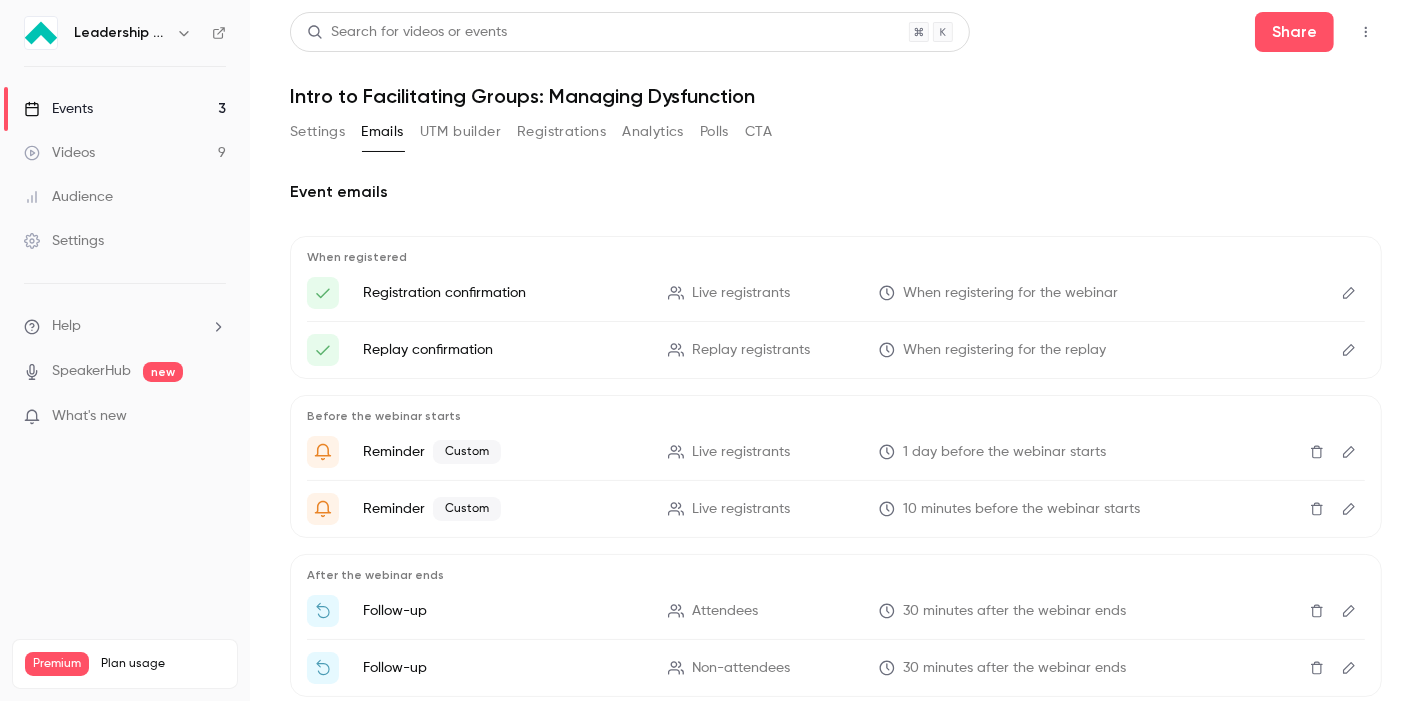 click 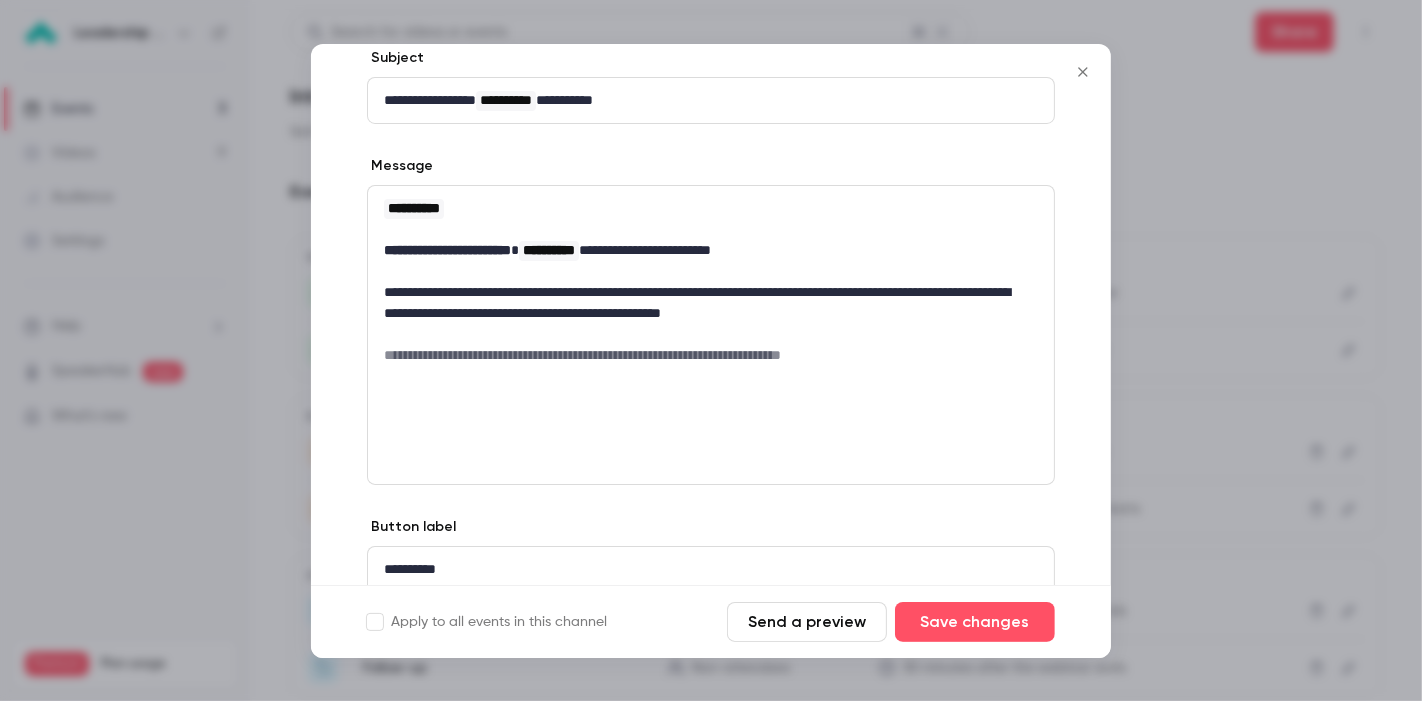 scroll, scrollTop: 222, scrollLeft: 0, axis: vertical 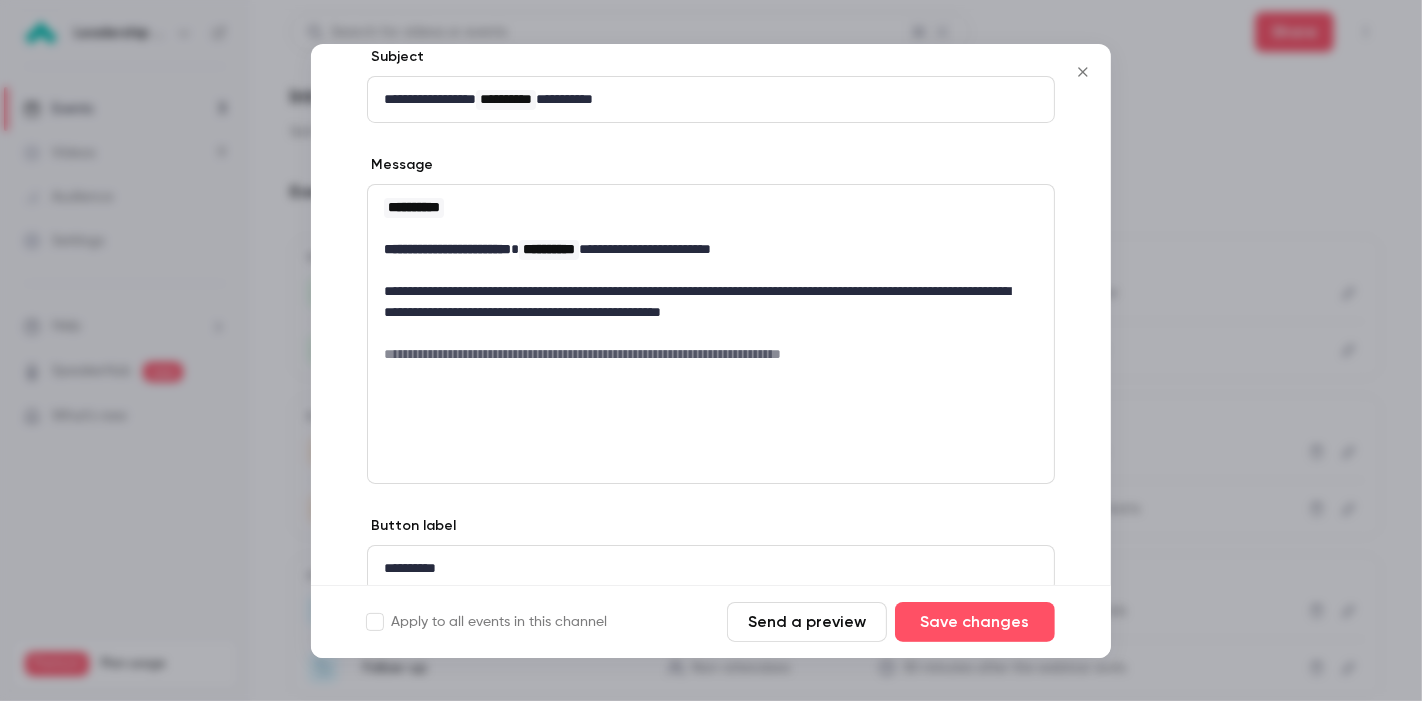 click 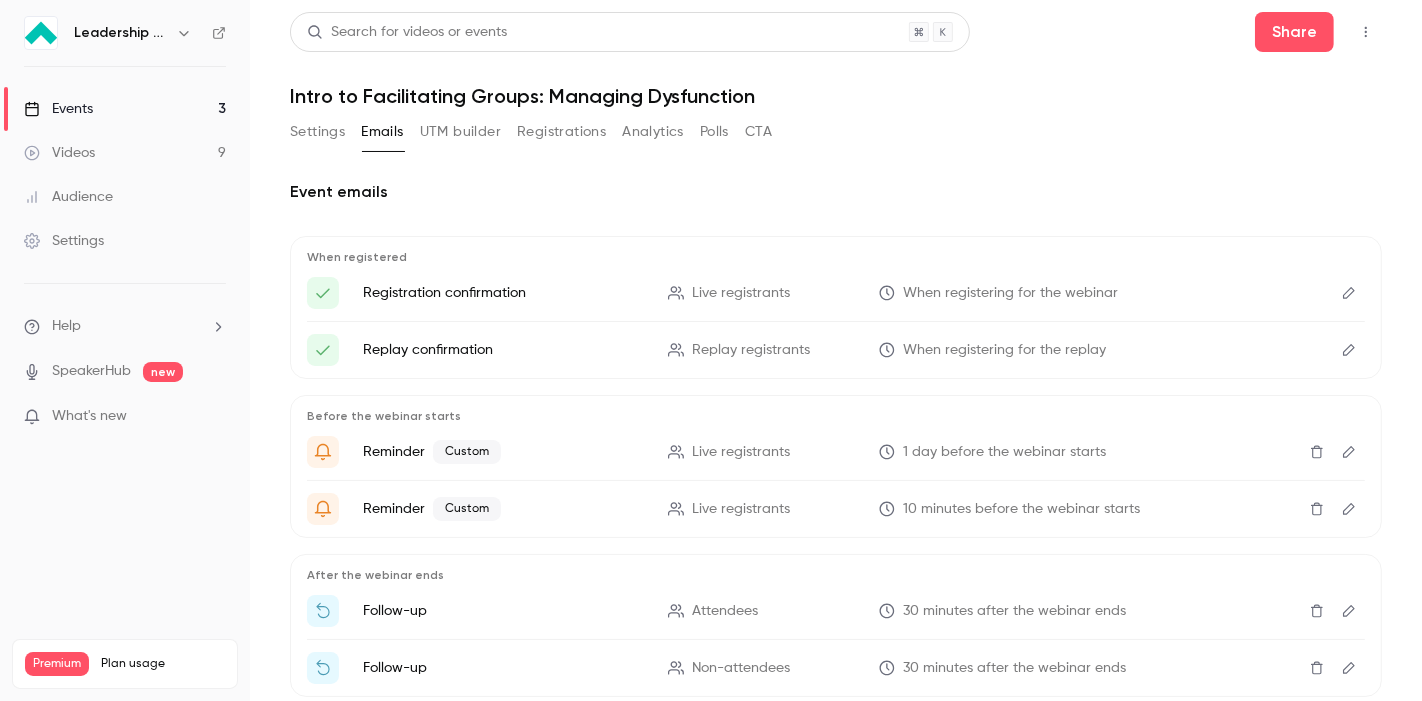 click 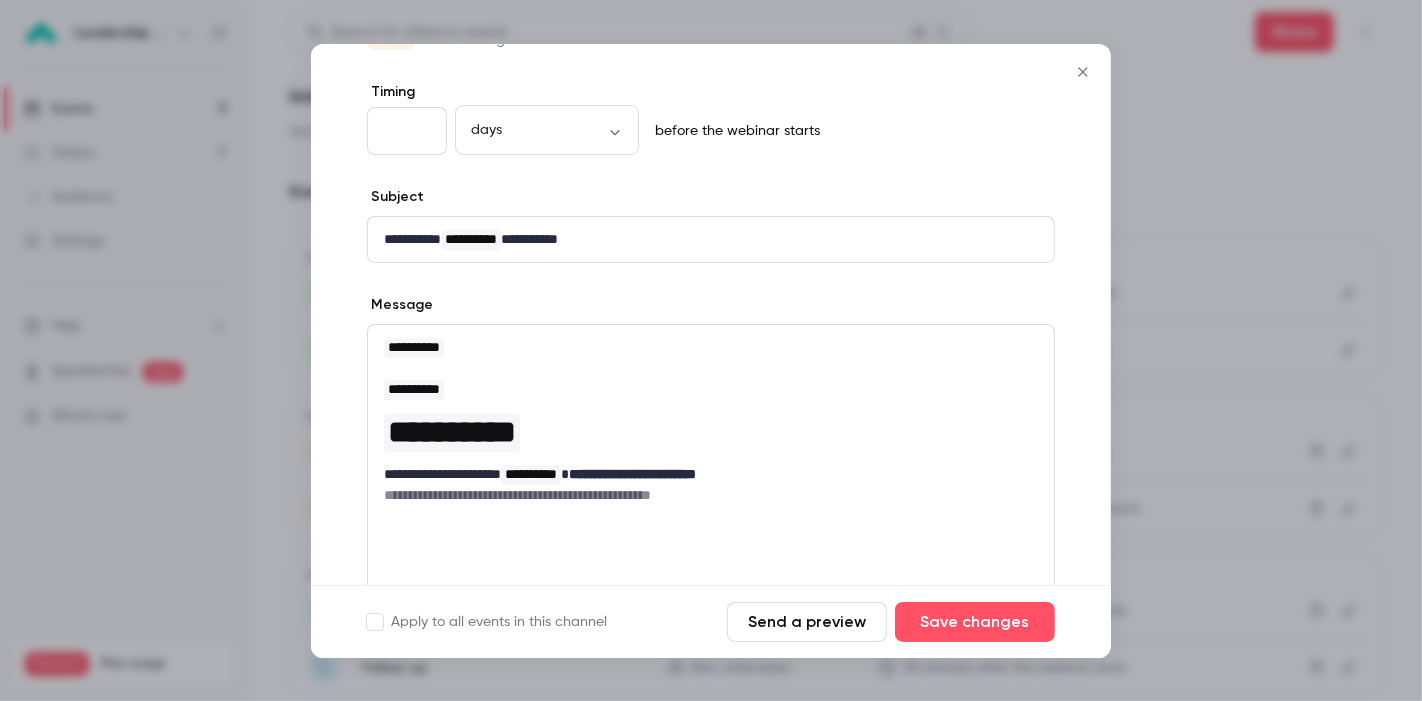 scroll, scrollTop: 111, scrollLeft: 0, axis: vertical 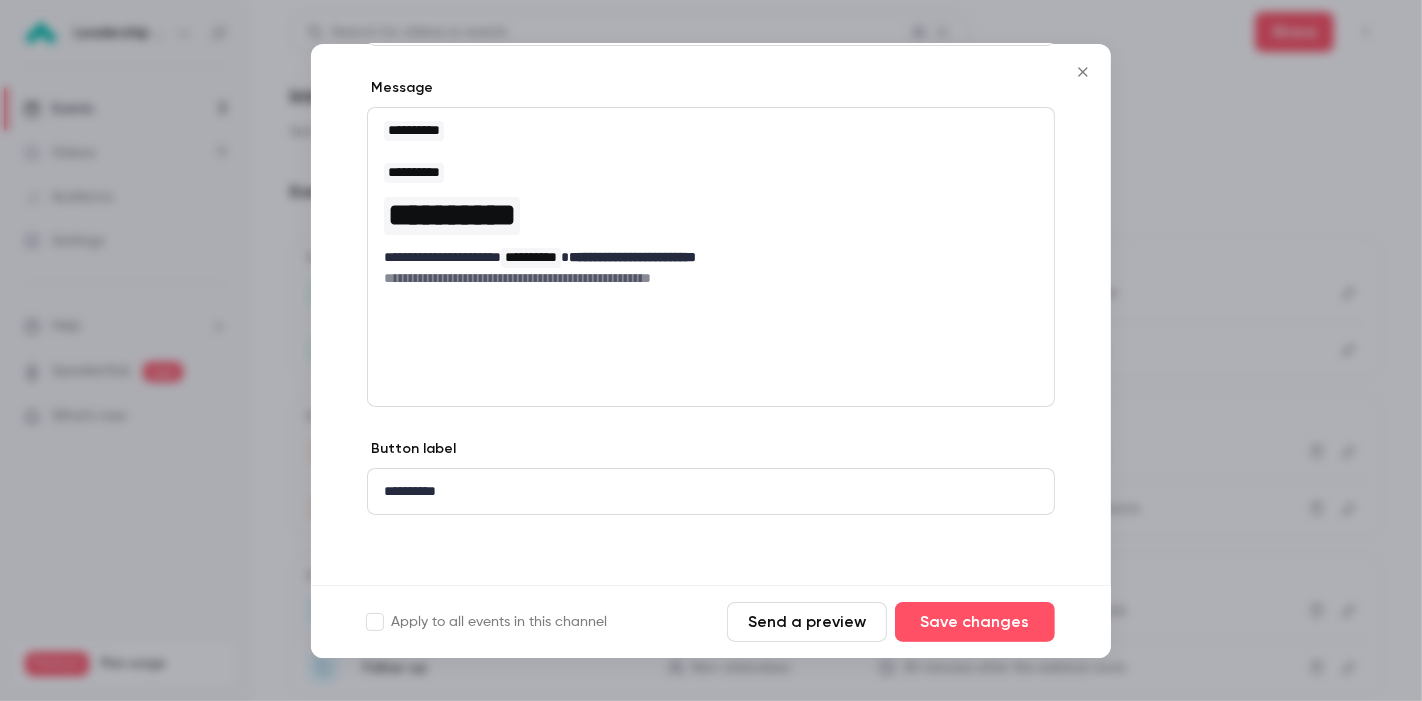 click 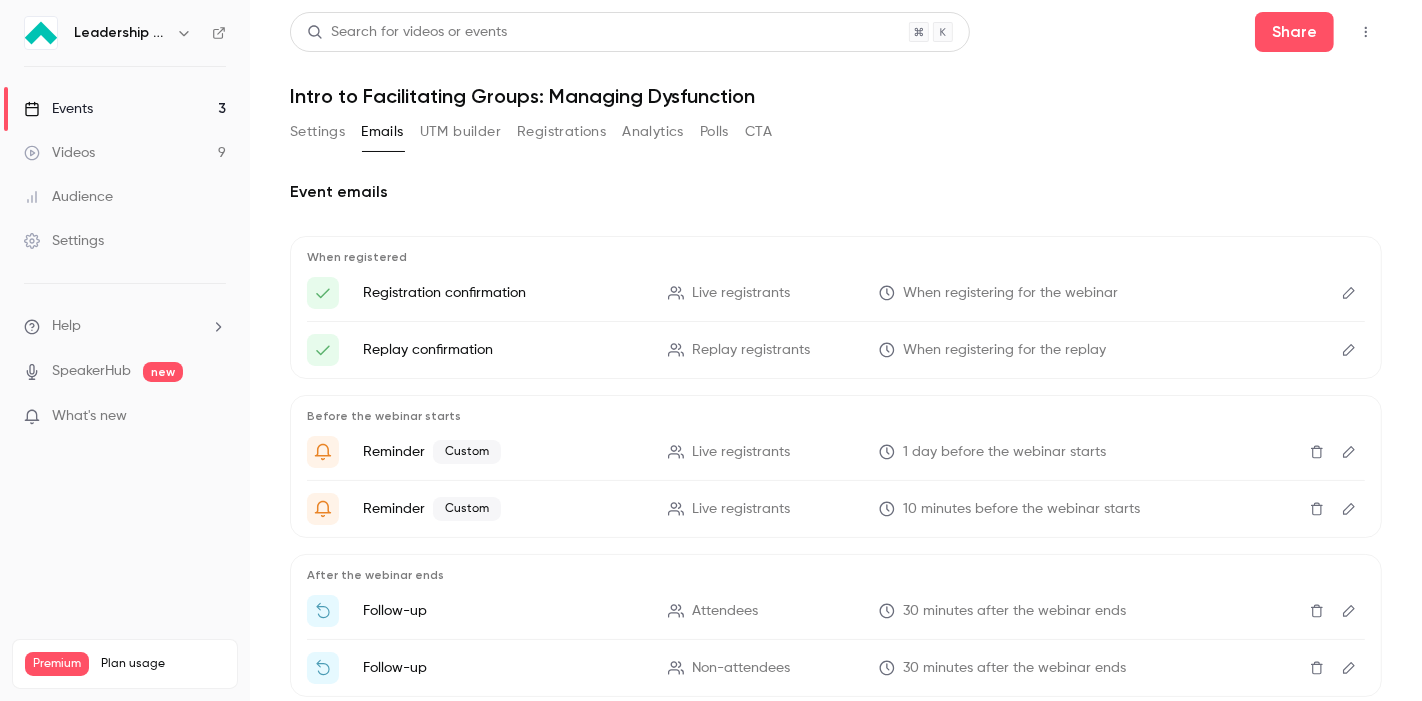 click on "Events 3" at bounding box center (125, 109) 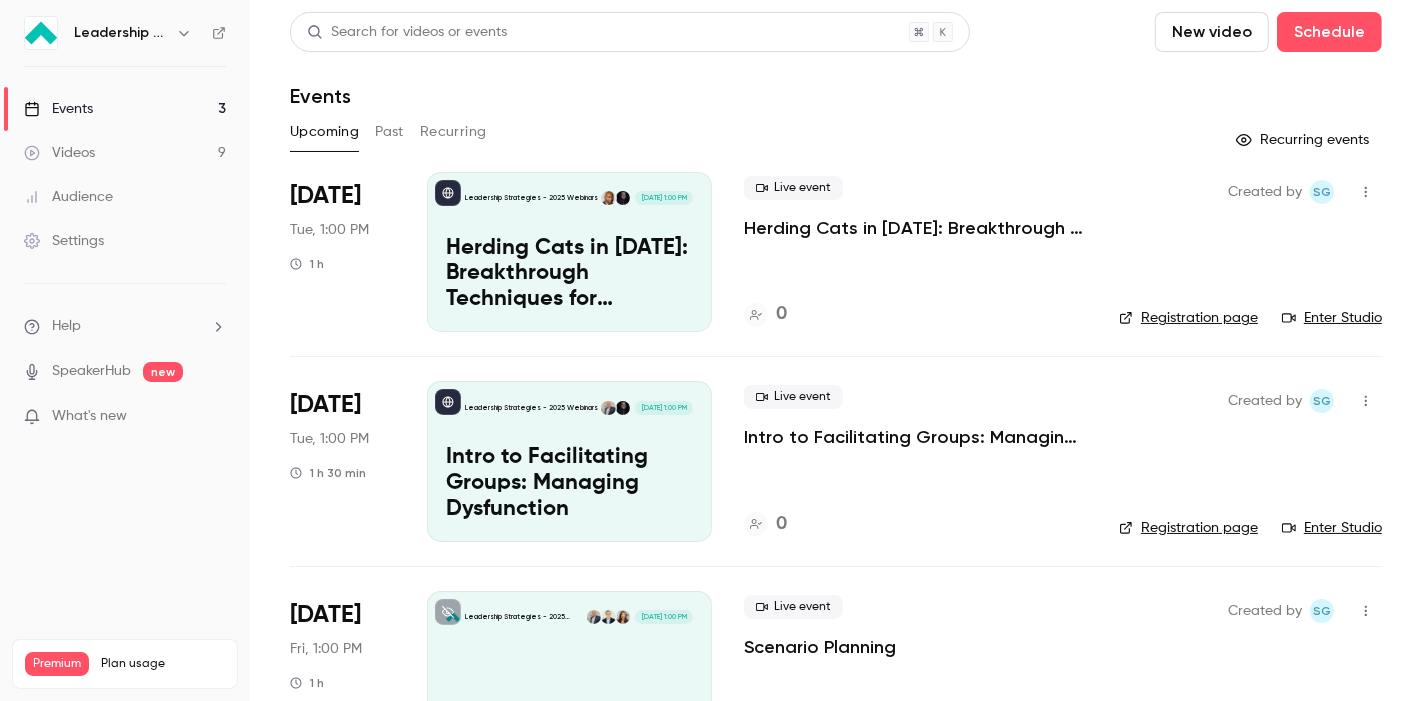 click on "Herding Cats in 2025: Breakthrough Techniques for Managing Dysfunction and Driving Consensus" at bounding box center (569, 274) 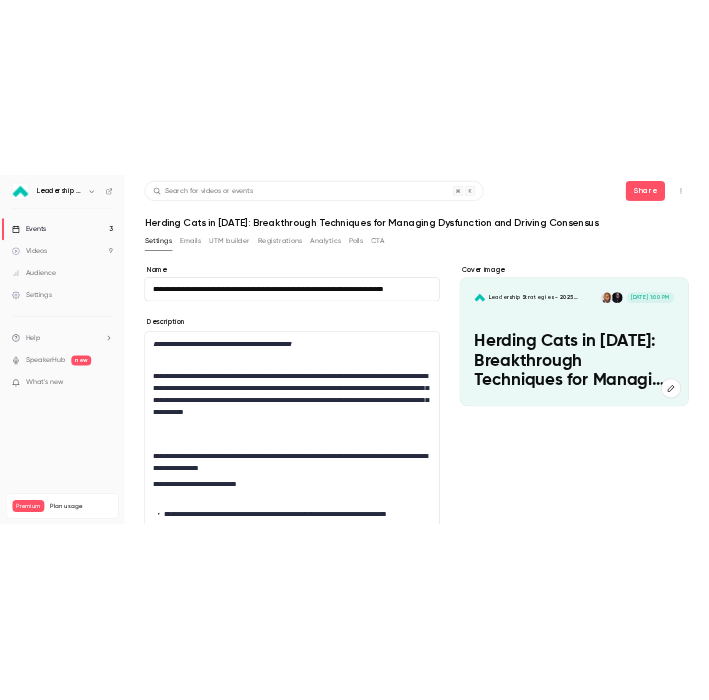 scroll, scrollTop: 0, scrollLeft: 72, axis: horizontal 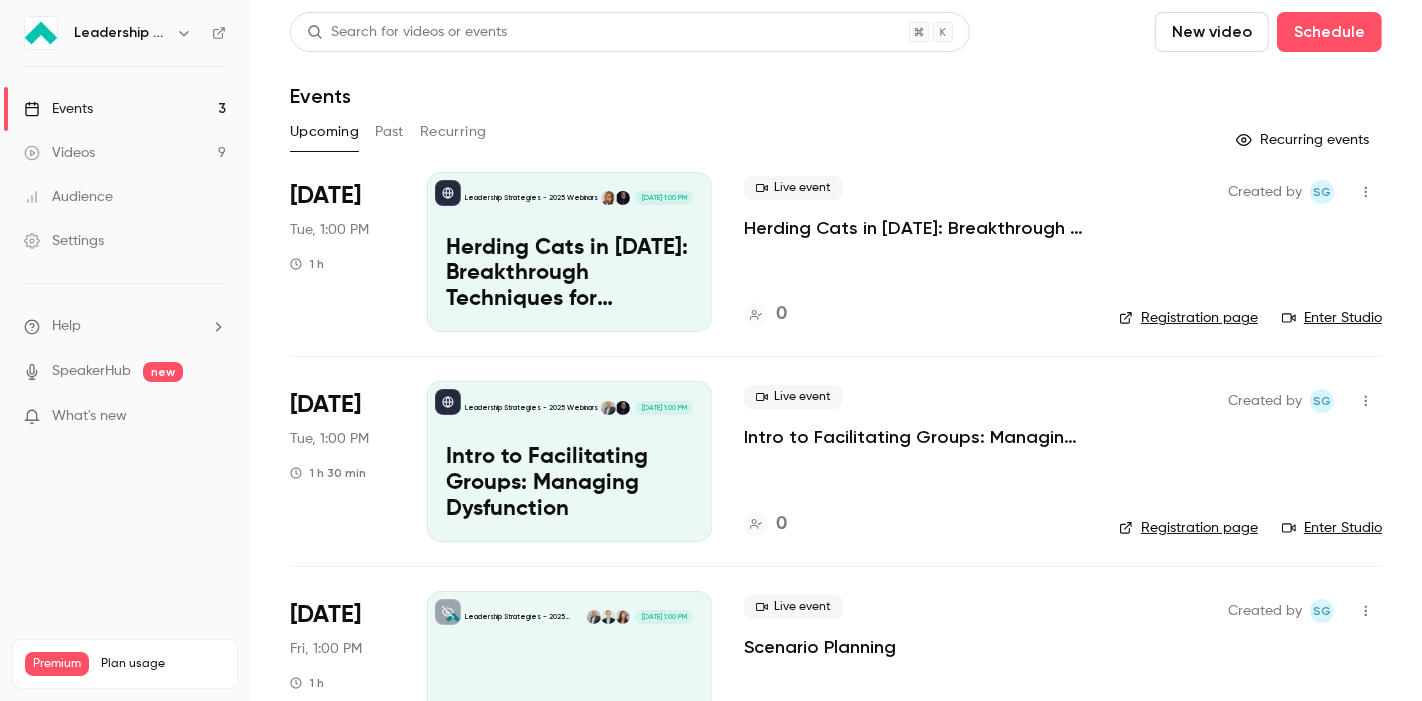 click on "Intro to Facilitating Groups: Managing Dysfunction" at bounding box center (915, 437) 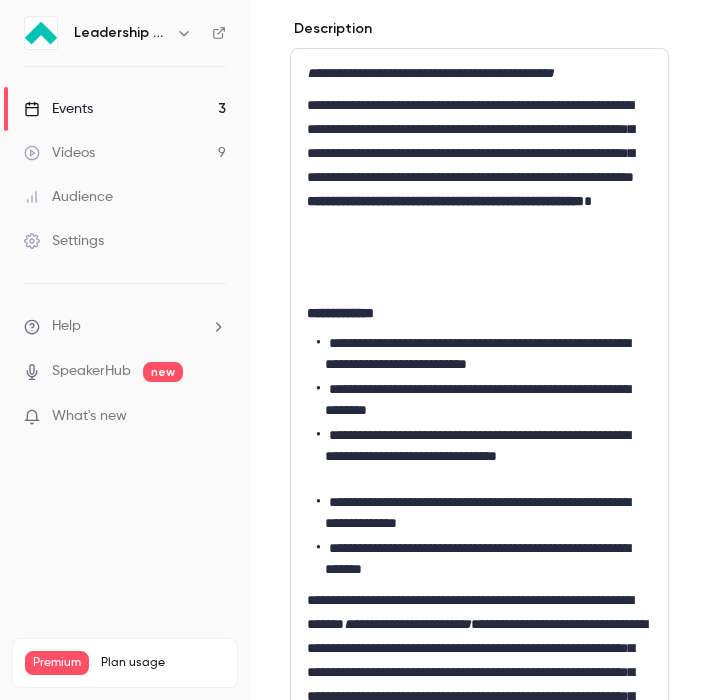 scroll, scrollTop: 555, scrollLeft: 0, axis: vertical 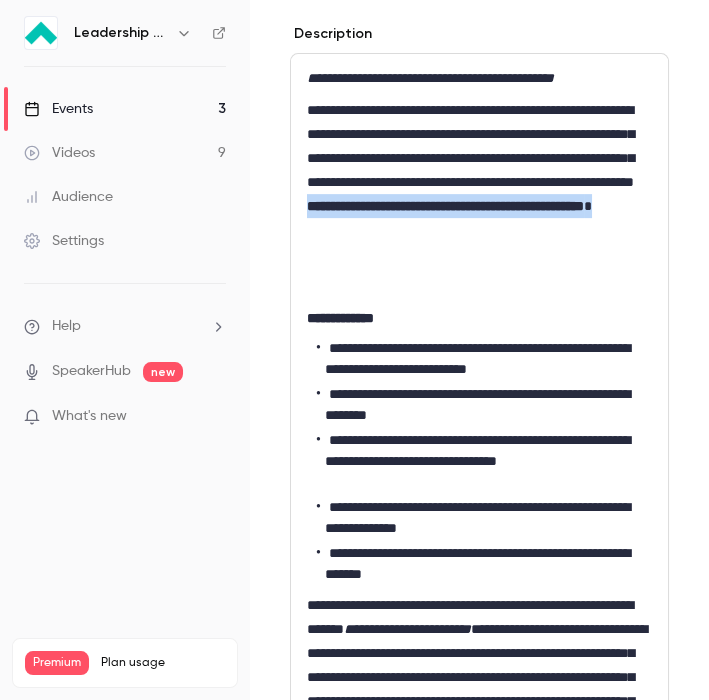 drag, startPoint x: 384, startPoint y: 227, endPoint x: 428, endPoint y: 253, distance: 51.10773 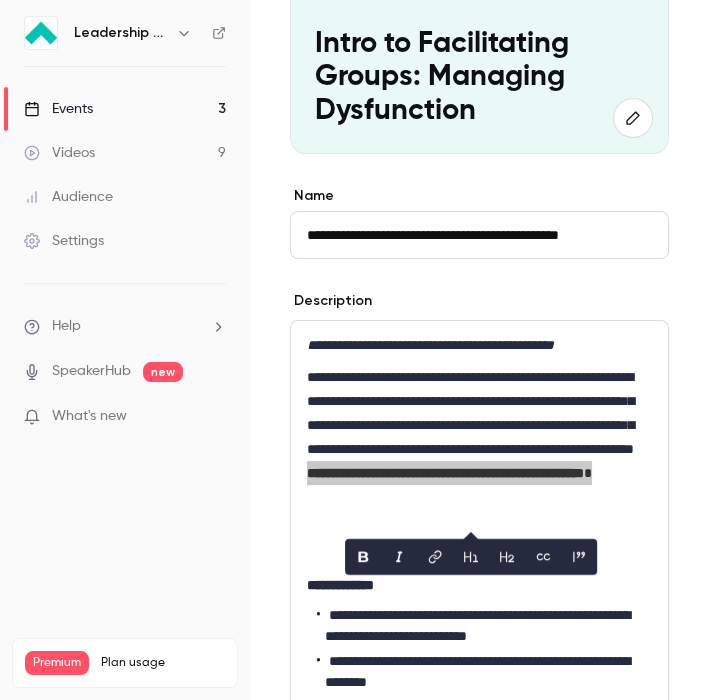 scroll, scrollTop: 222, scrollLeft: 0, axis: vertical 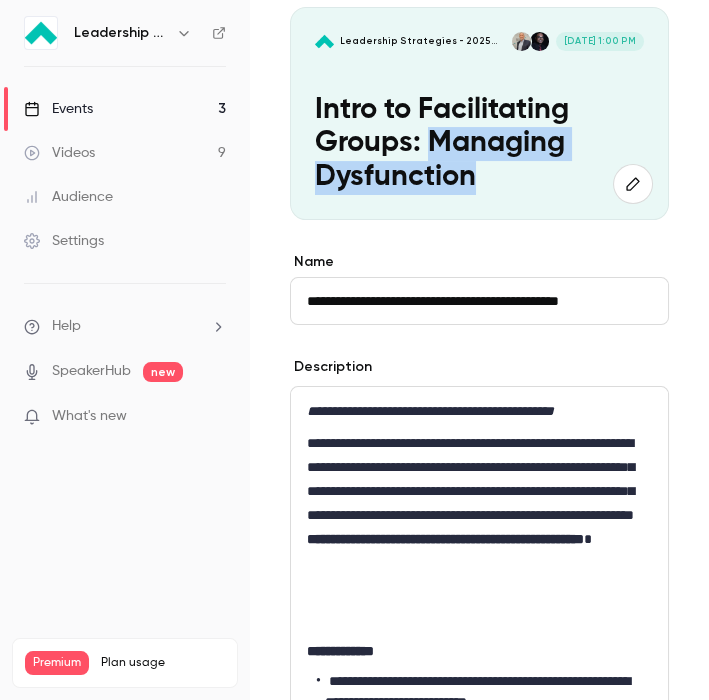 drag, startPoint x: 477, startPoint y: 180, endPoint x: 430, endPoint y: 150, distance: 55.758408 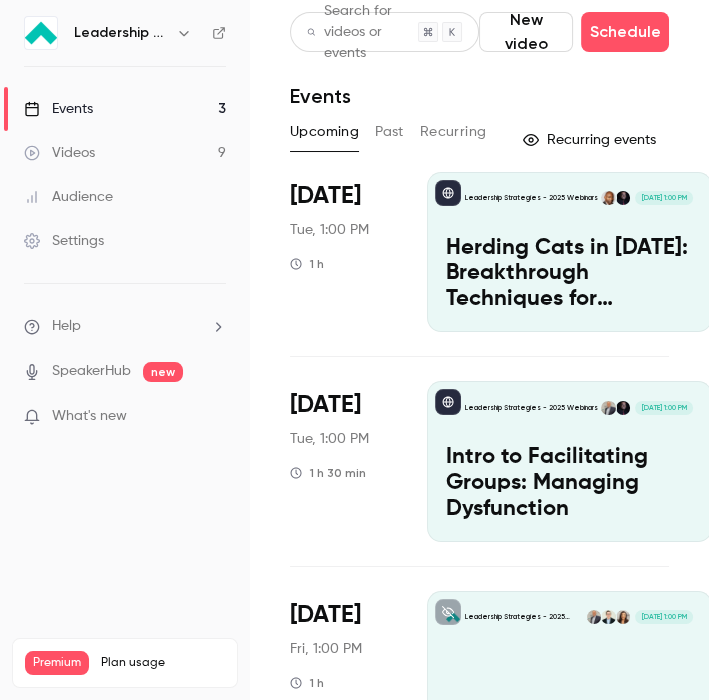 scroll, scrollTop: 103, scrollLeft: 0, axis: vertical 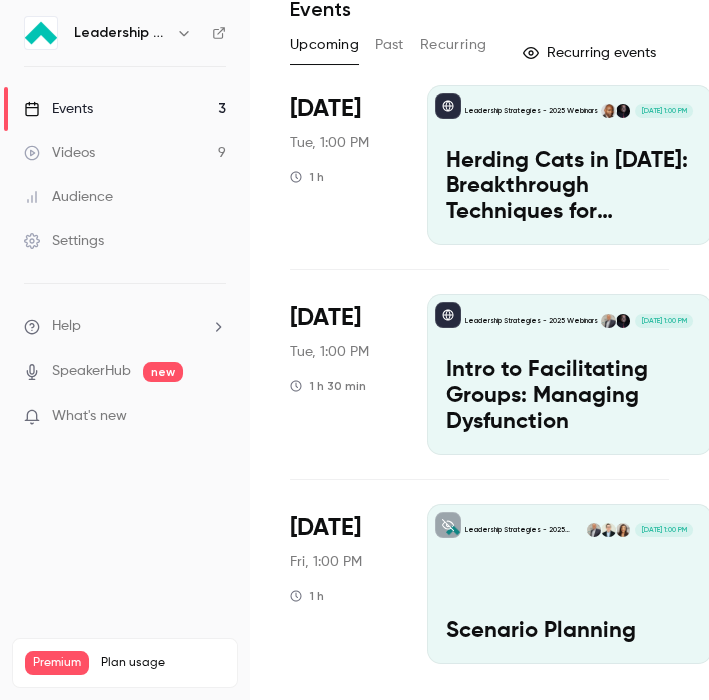 click on "Past" at bounding box center (389, 45) 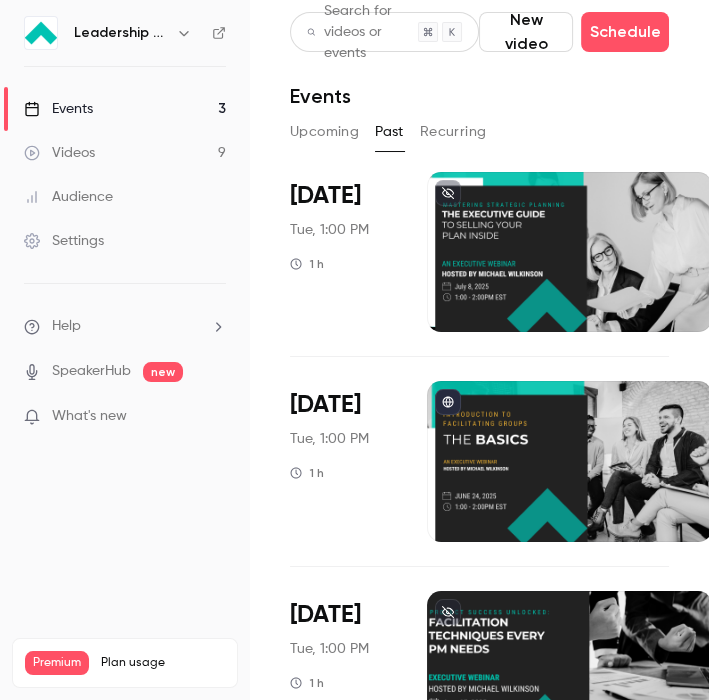 scroll, scrollTop: 111, scrollLeft: 0, axis: vertical 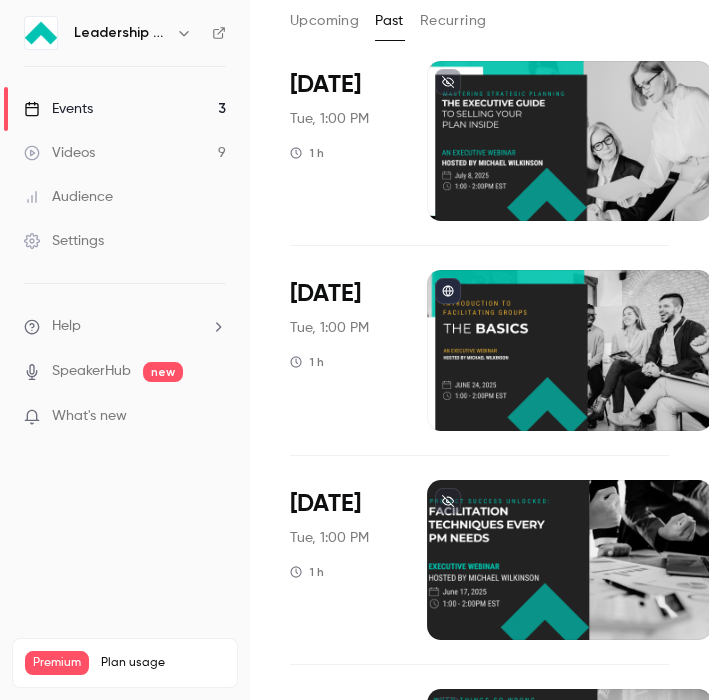 click at bounding box center [569, 560] 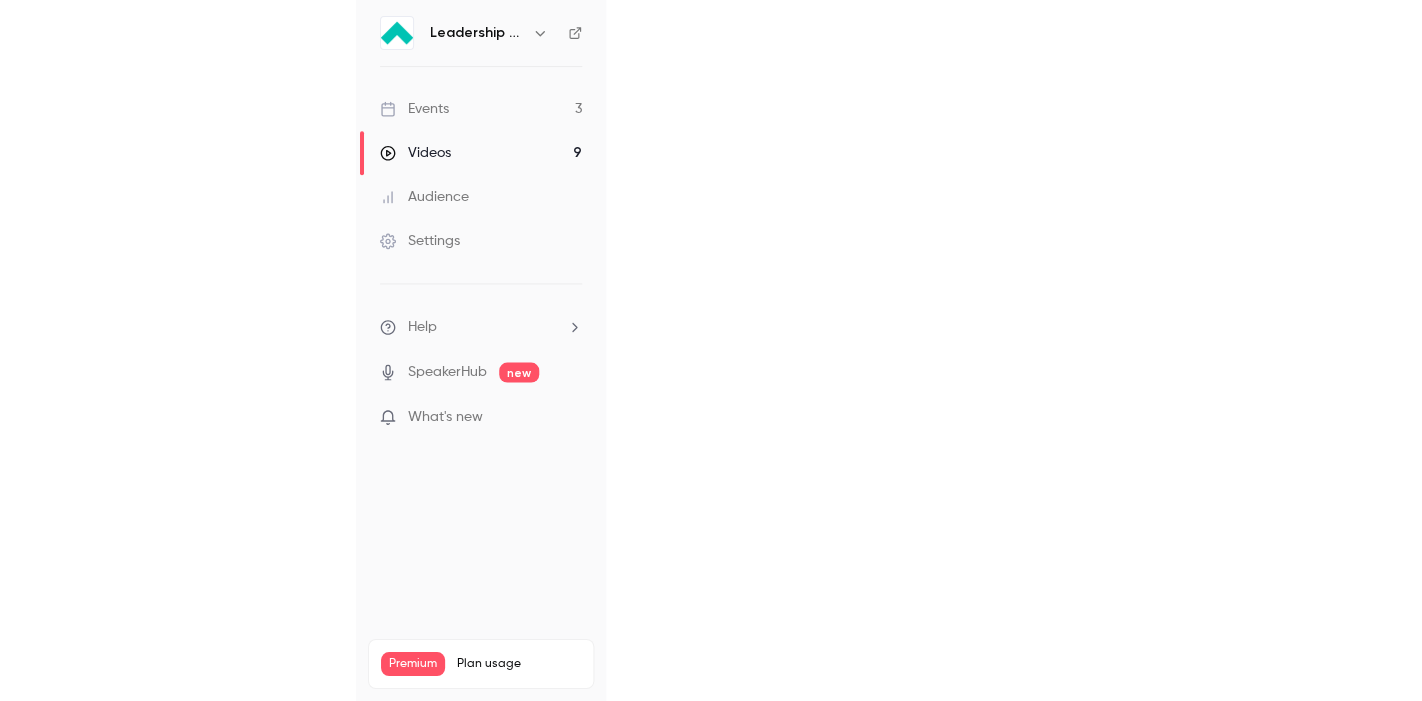 scroll, scrollTop: 0, scrollLeft: 0, axis: both 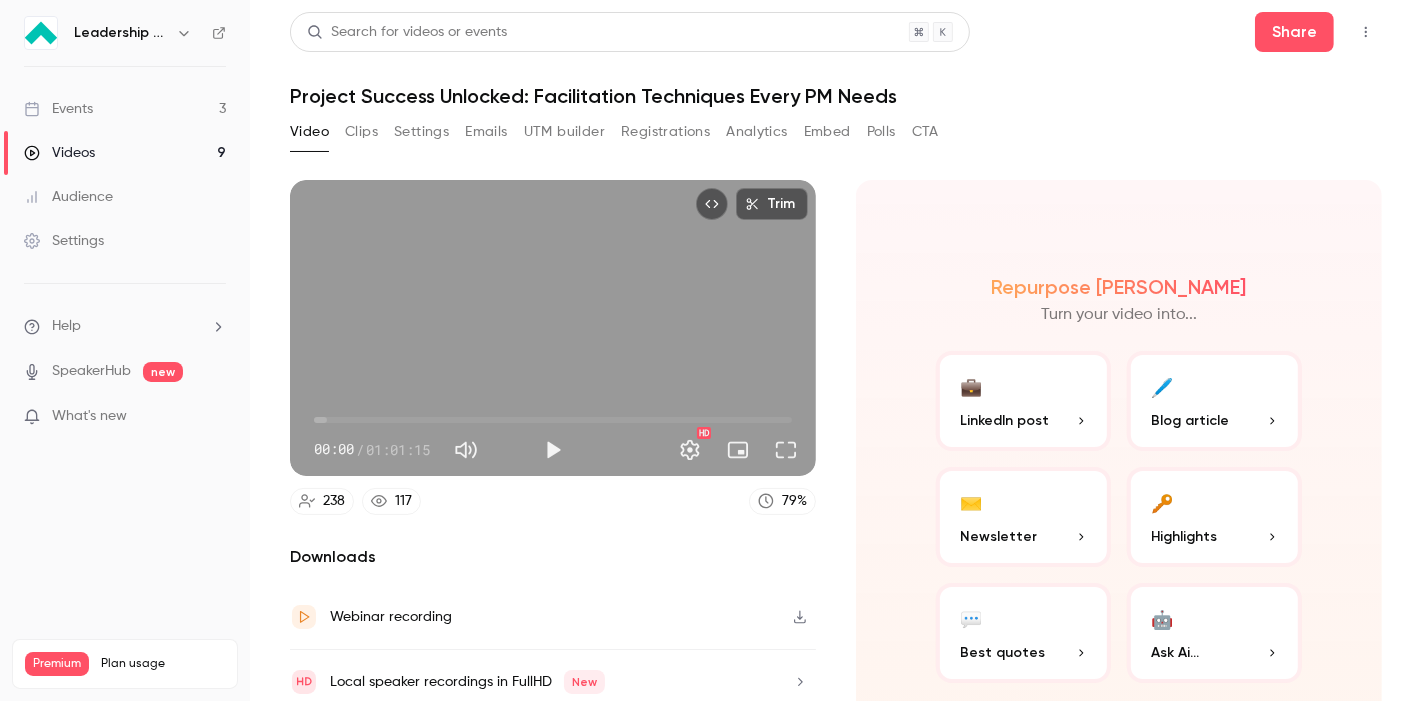click on "Settings" at bounding box center (421, 132) 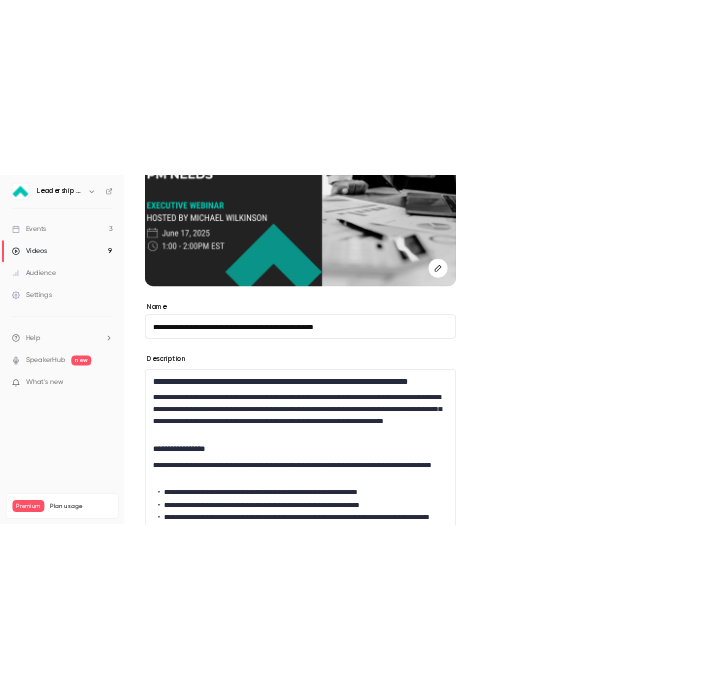 scroll, scrollTop: 444, scrollLeft: 0, axis: vertical 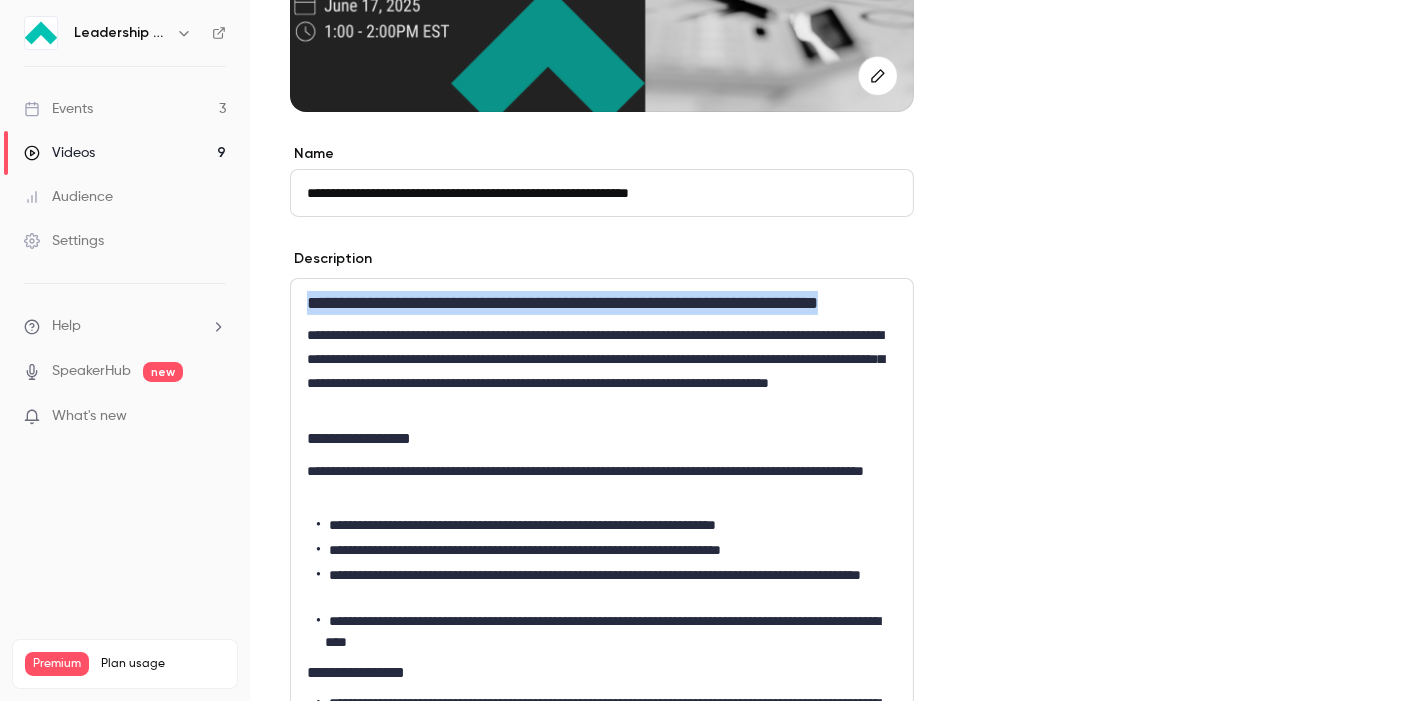 drag, startPoint x: 293, startPoint y: 304, endPoint x: 894, endPoint y: 299, distance: 601.0208 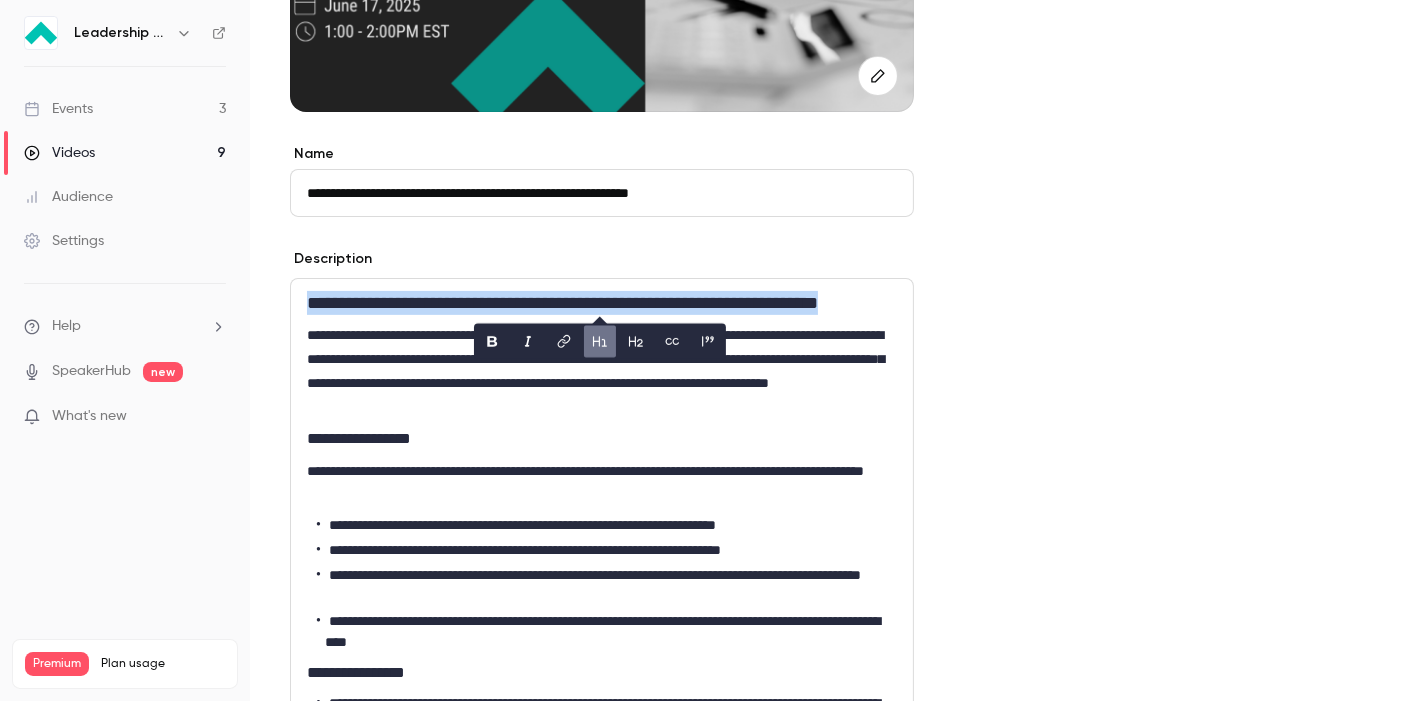 copy on "**********" 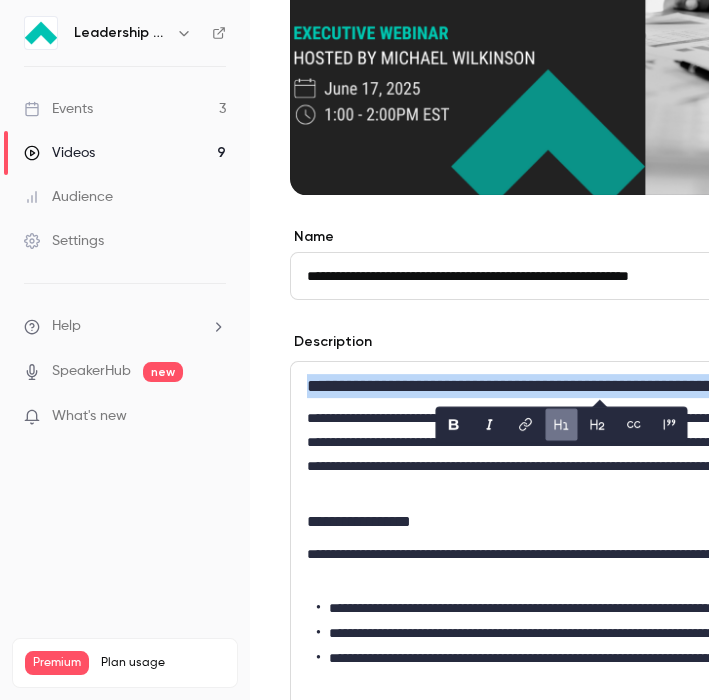 scroll, scrollTop: 333, scrollLeft: 0, axis: vertical 